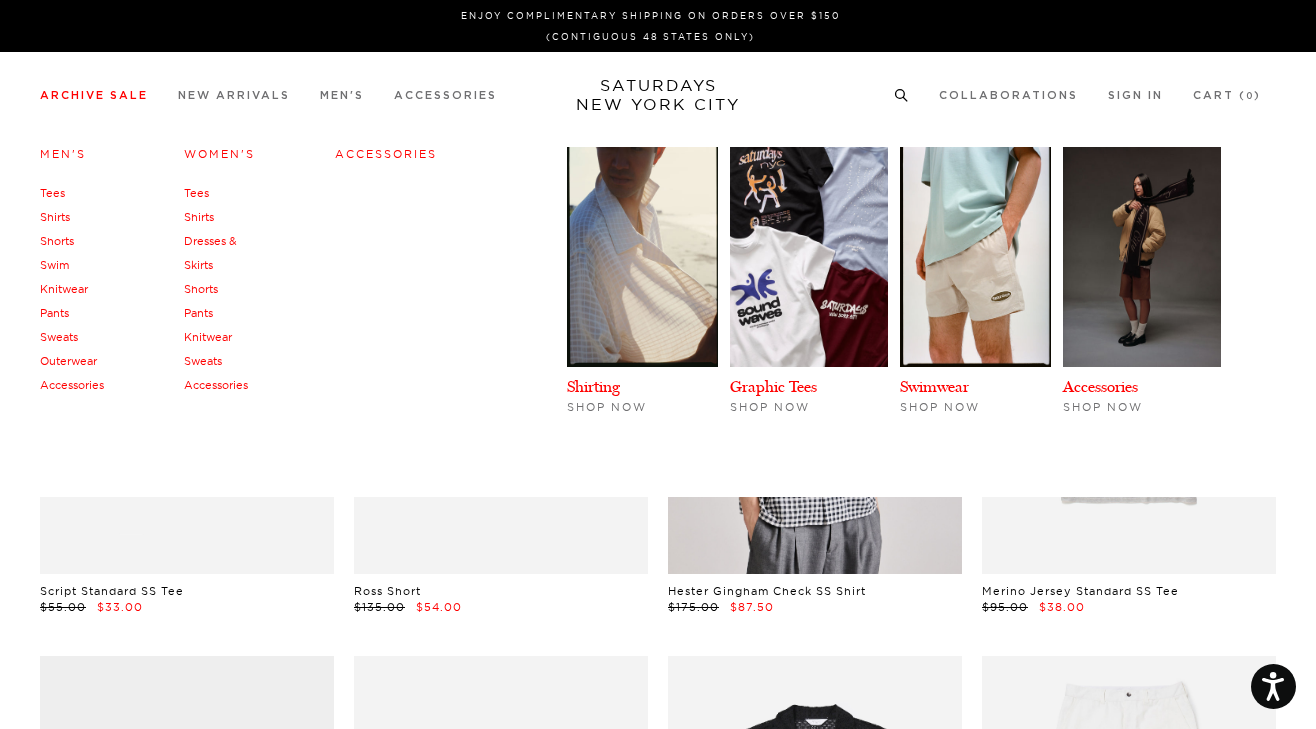 scroll, scrollTop: 0, scrollLeft: 0, axis: both 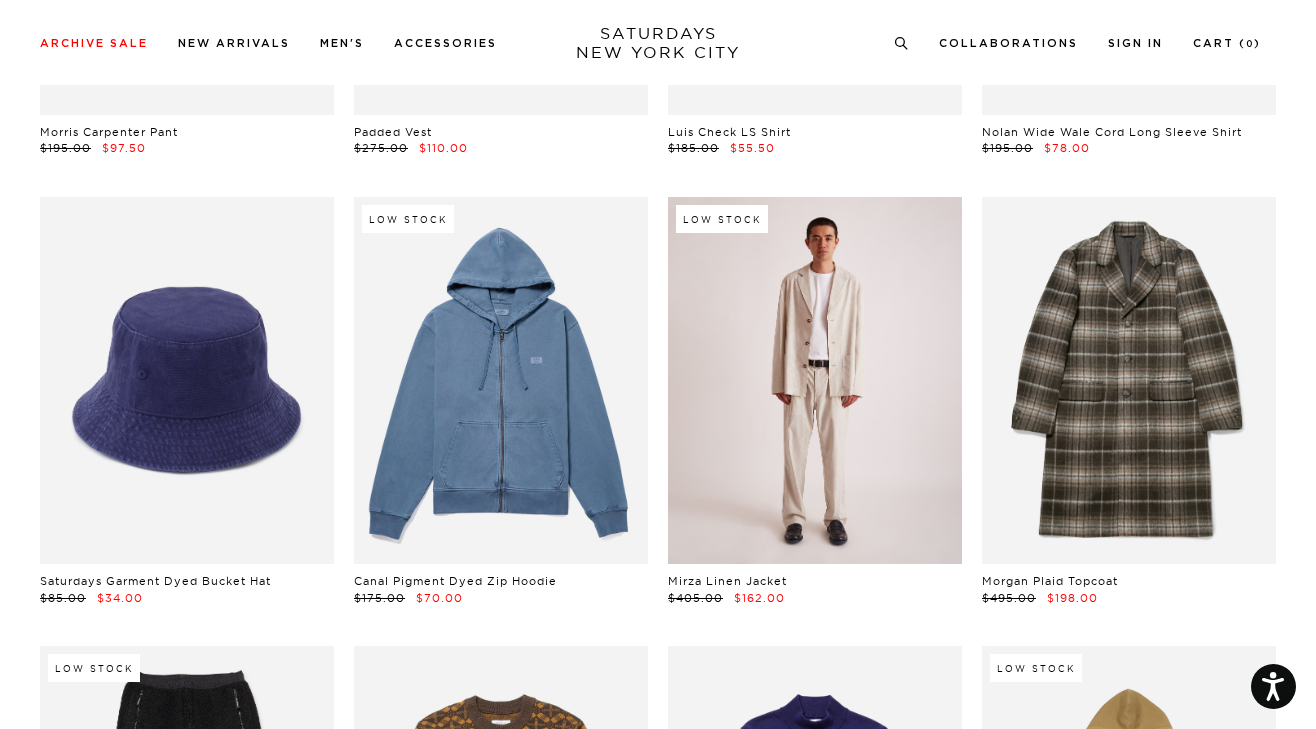 click at bounding box center [815, 381] 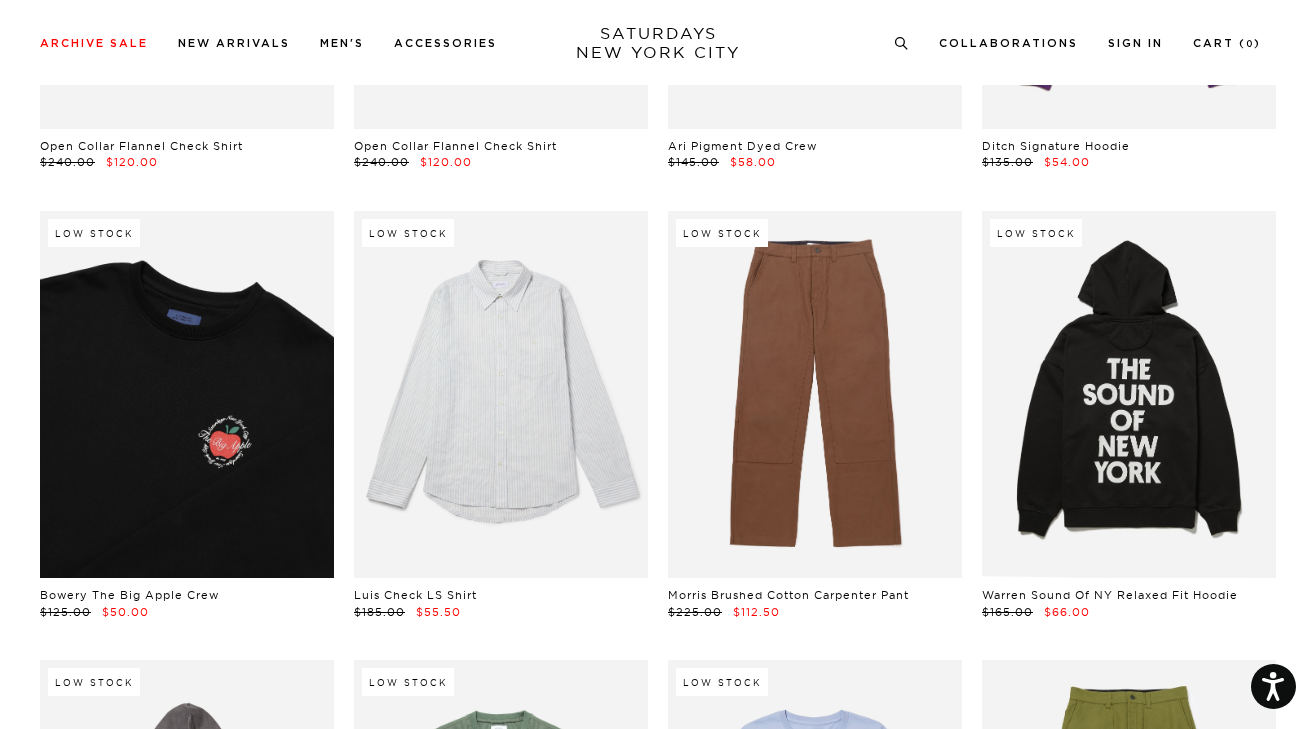scroll, scrollTop: 29247, scrollLeft: 0, axis: vertical 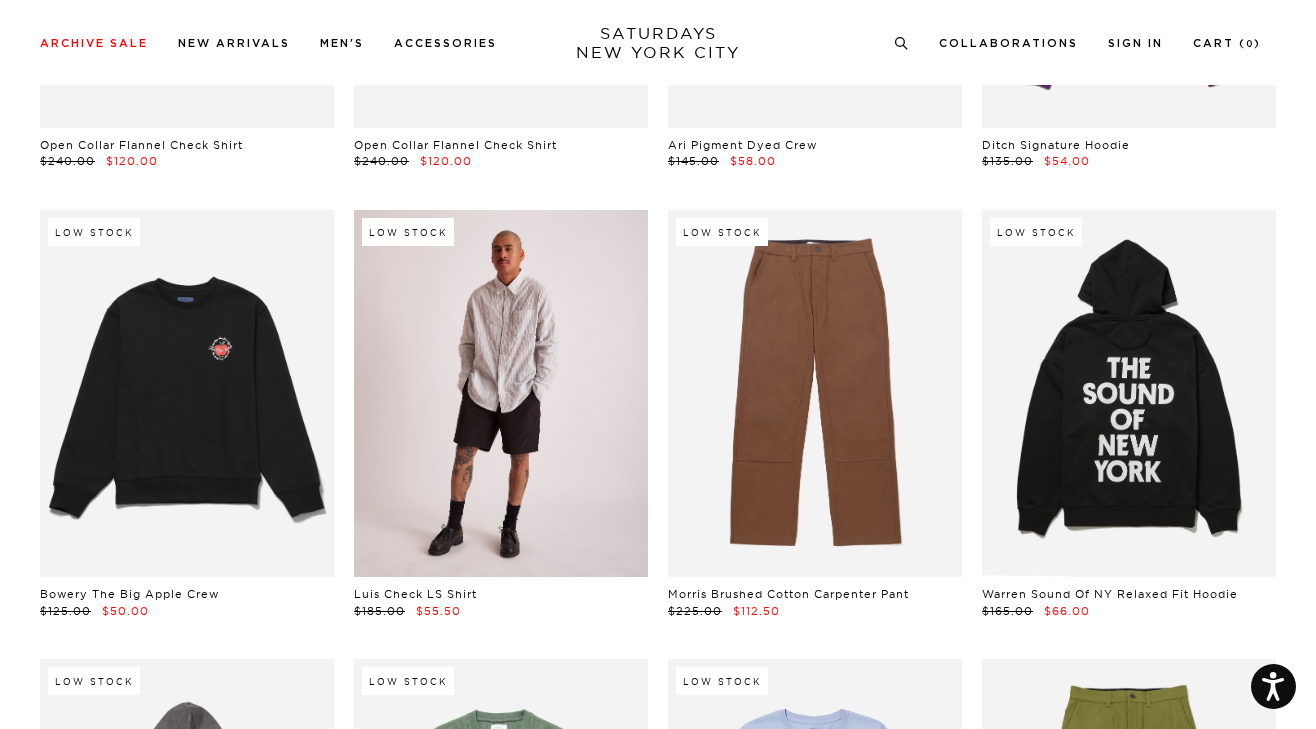 click at bounding box center (501, 394) 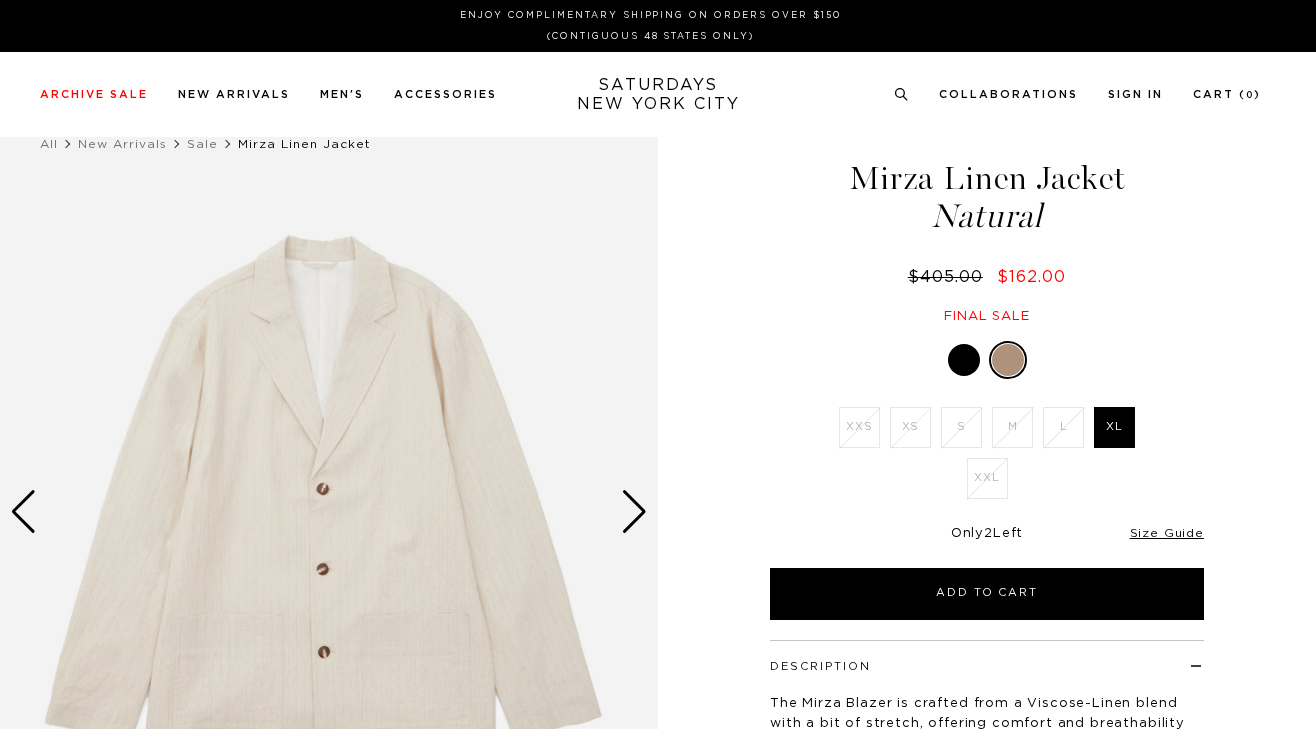 scroll, scrollTop: 0, scrollLeft: 0, axis: both 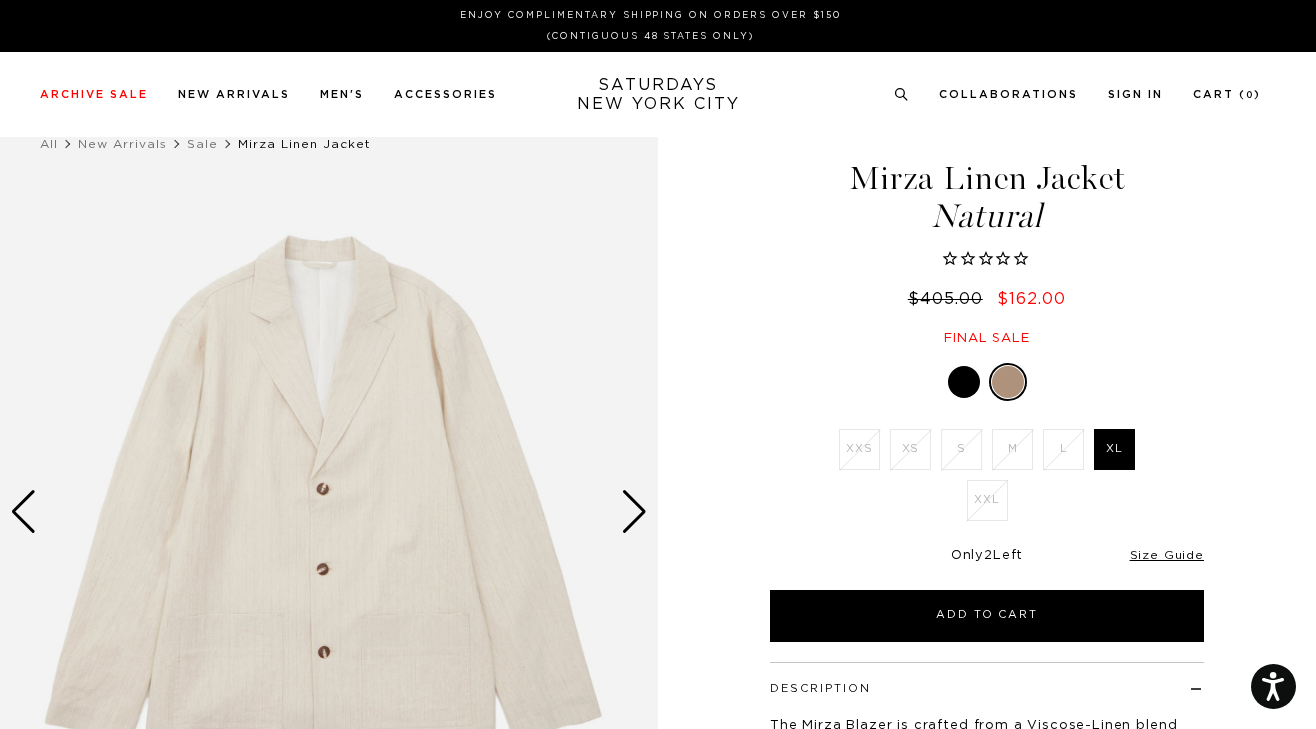 click at bounding box center (329, 512) 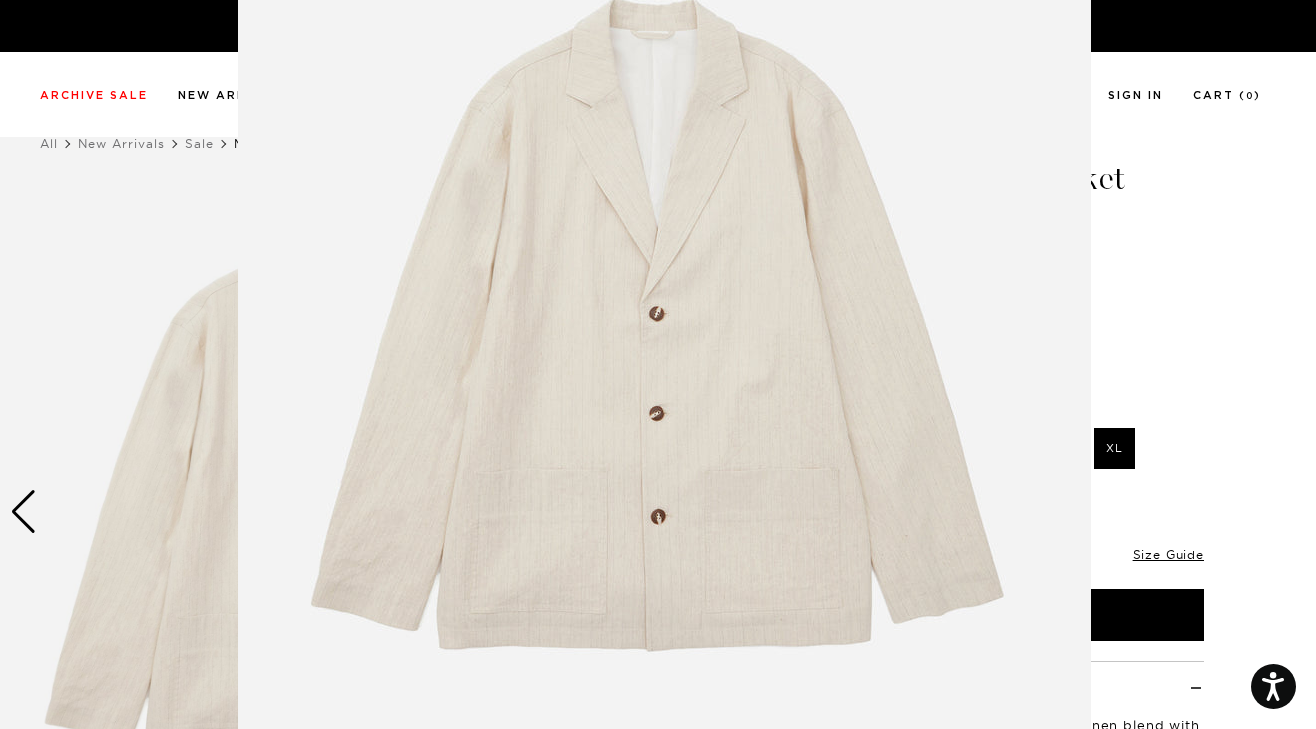 scroll, scrollTop: 170, scrollLeft: 0, axis: vertical 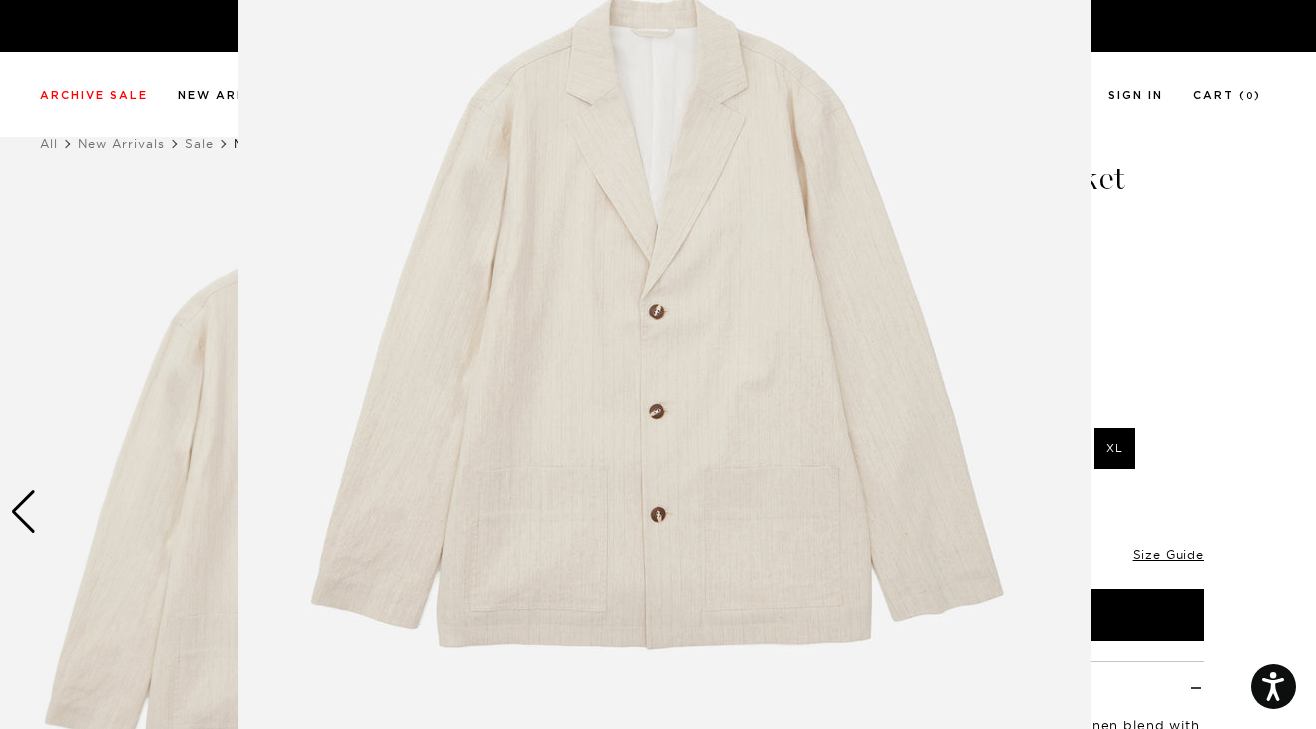 click at bounding box center (664, 341) 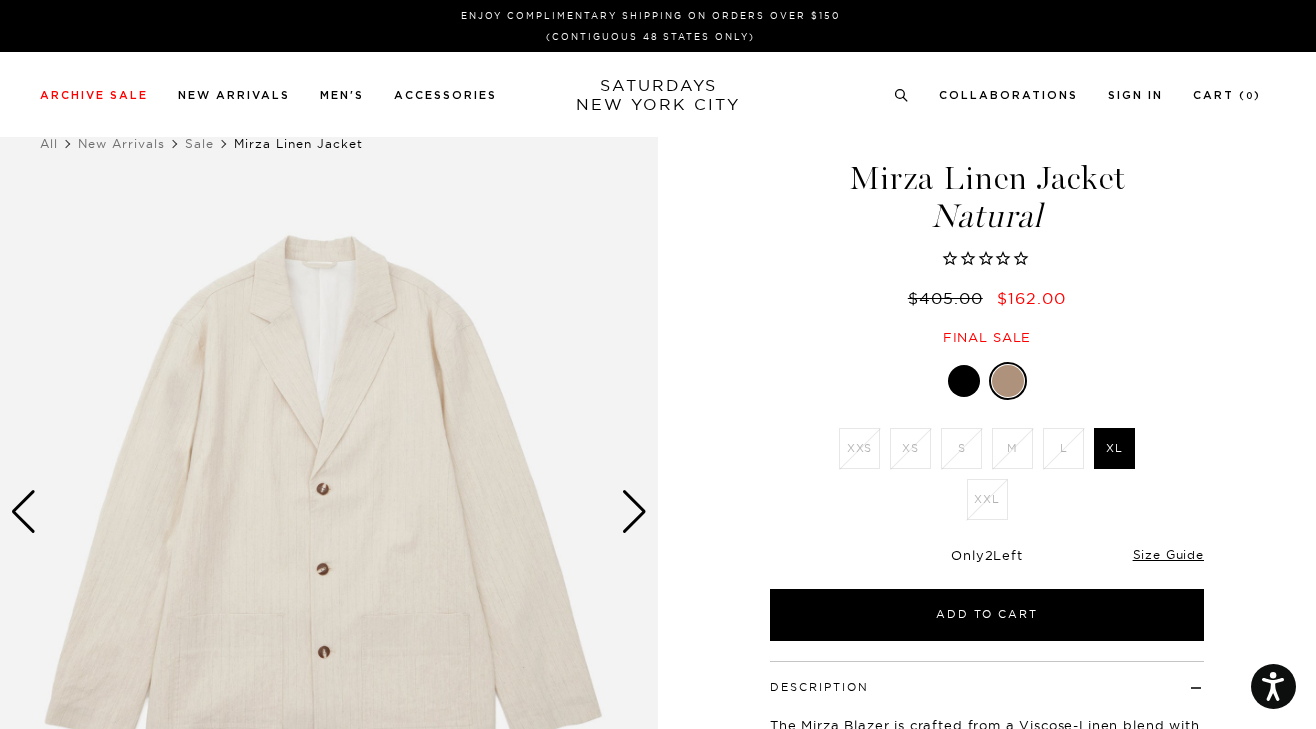 click at bounding box center [634, 512] 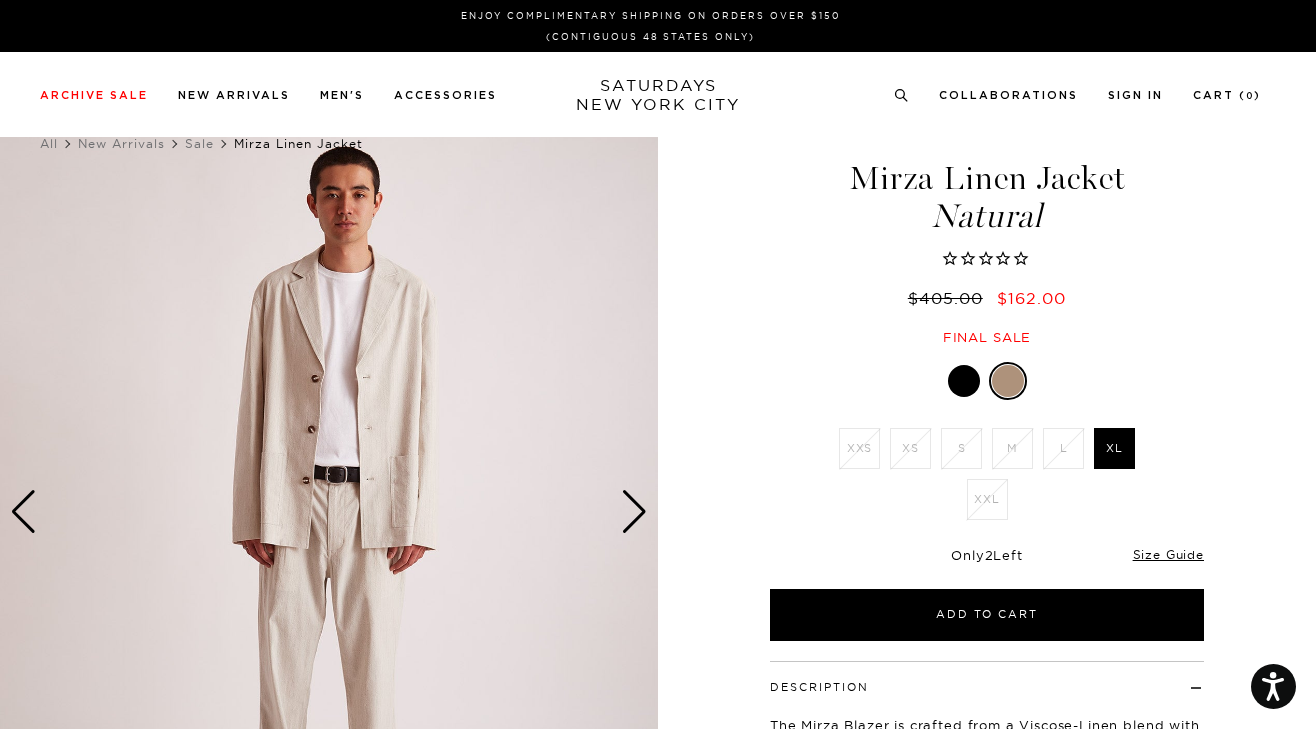 click at bounding box center (634, 512) 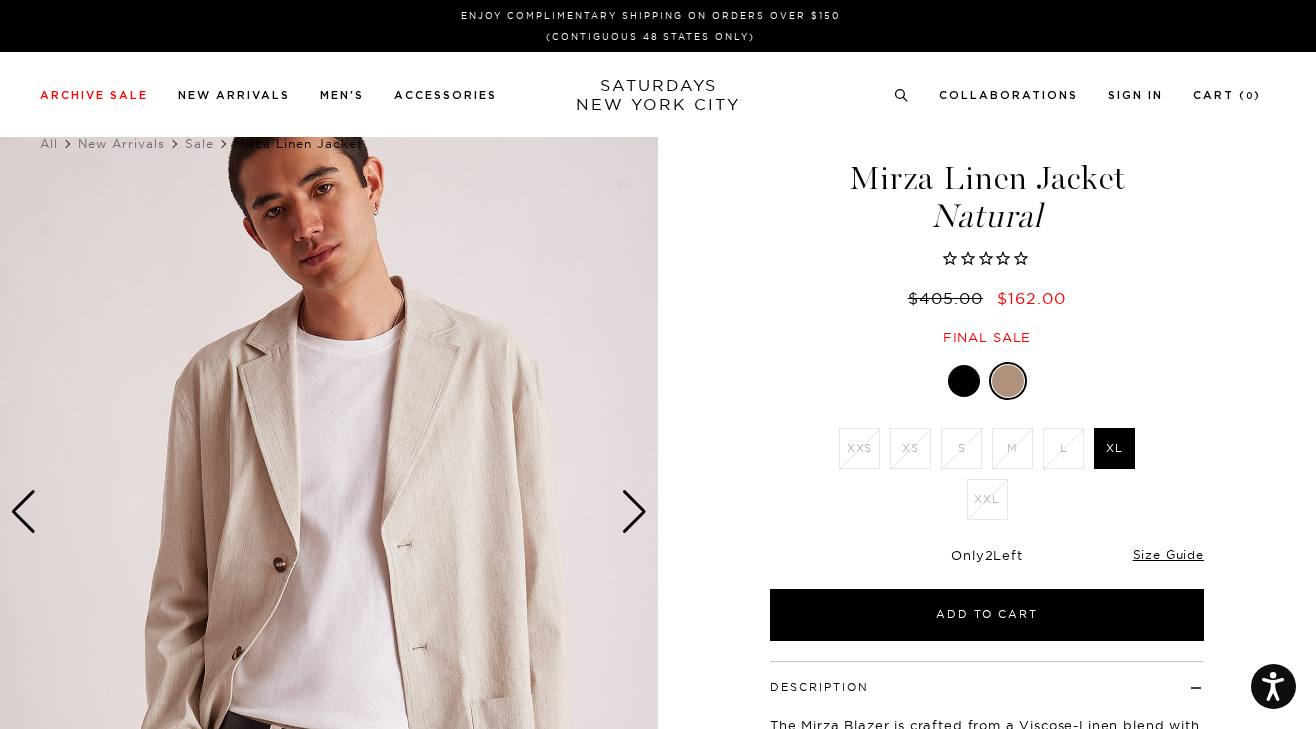 click at bounding box center (634, 512) 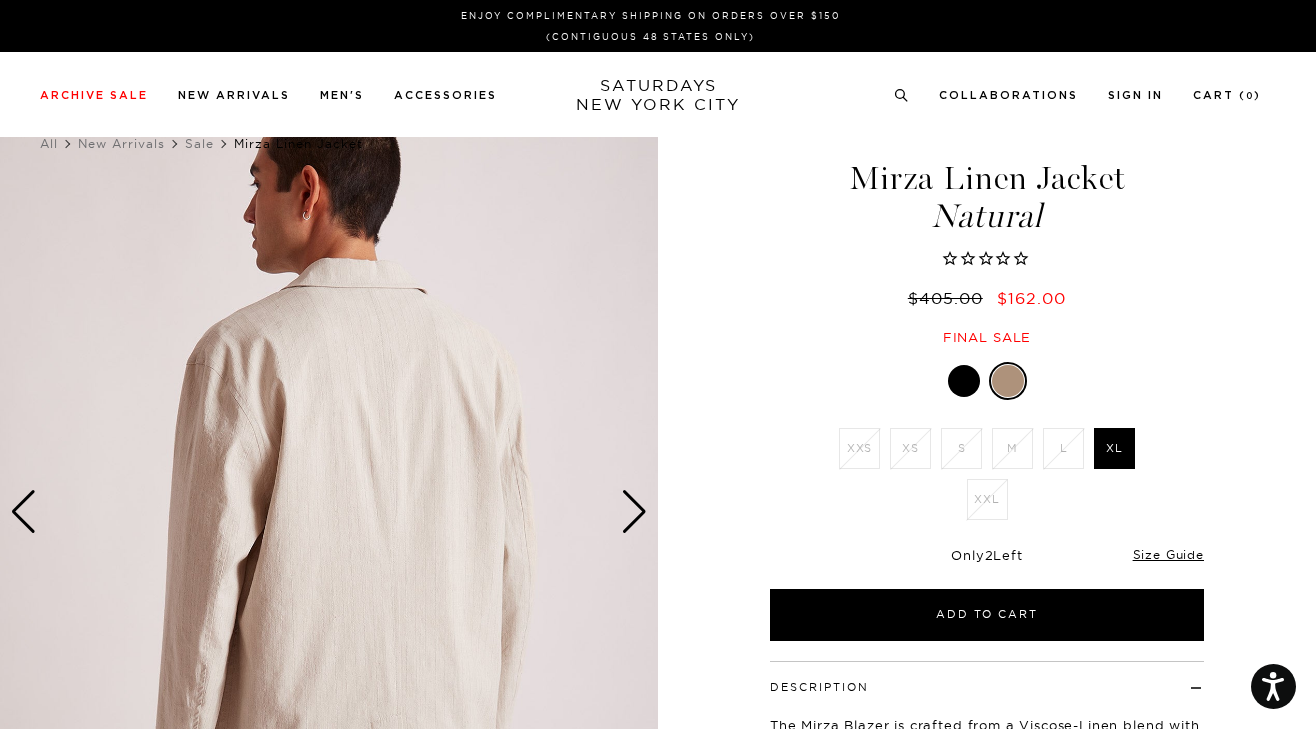 click at bounding box center [634, 512] 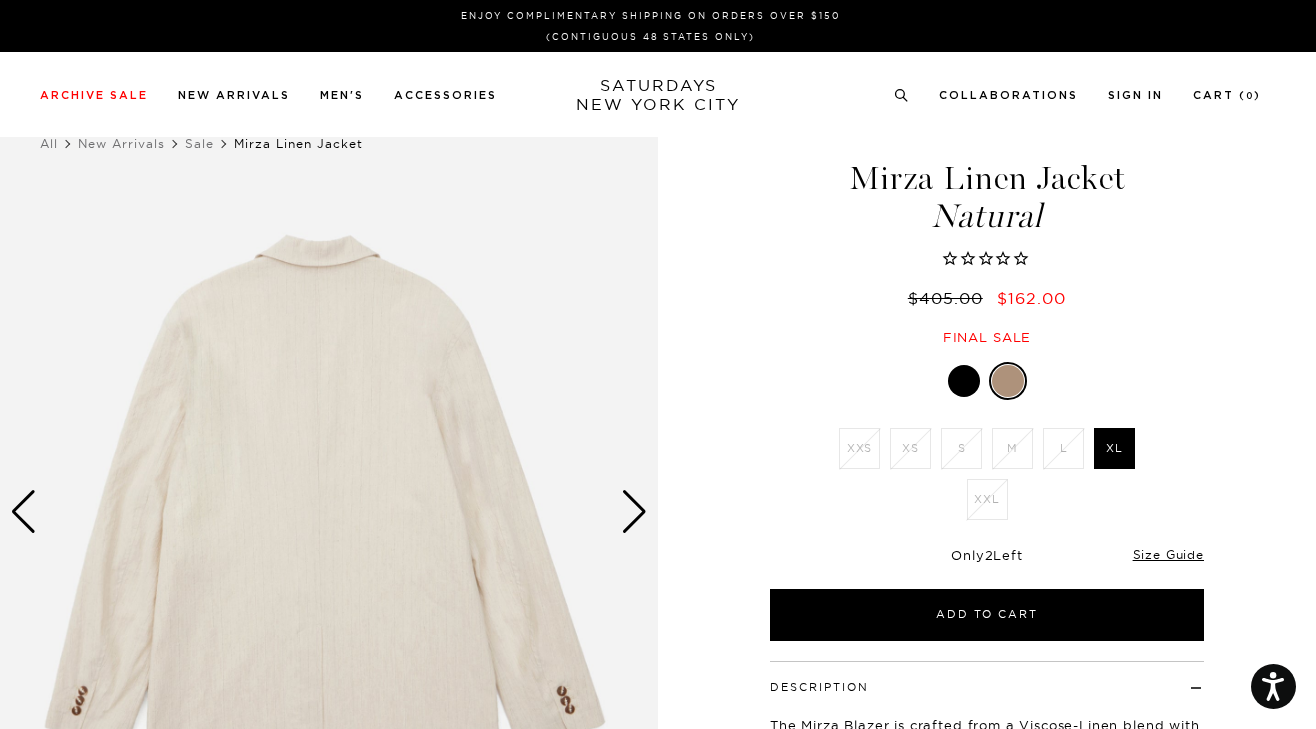 click at bounding box center (634, 512) 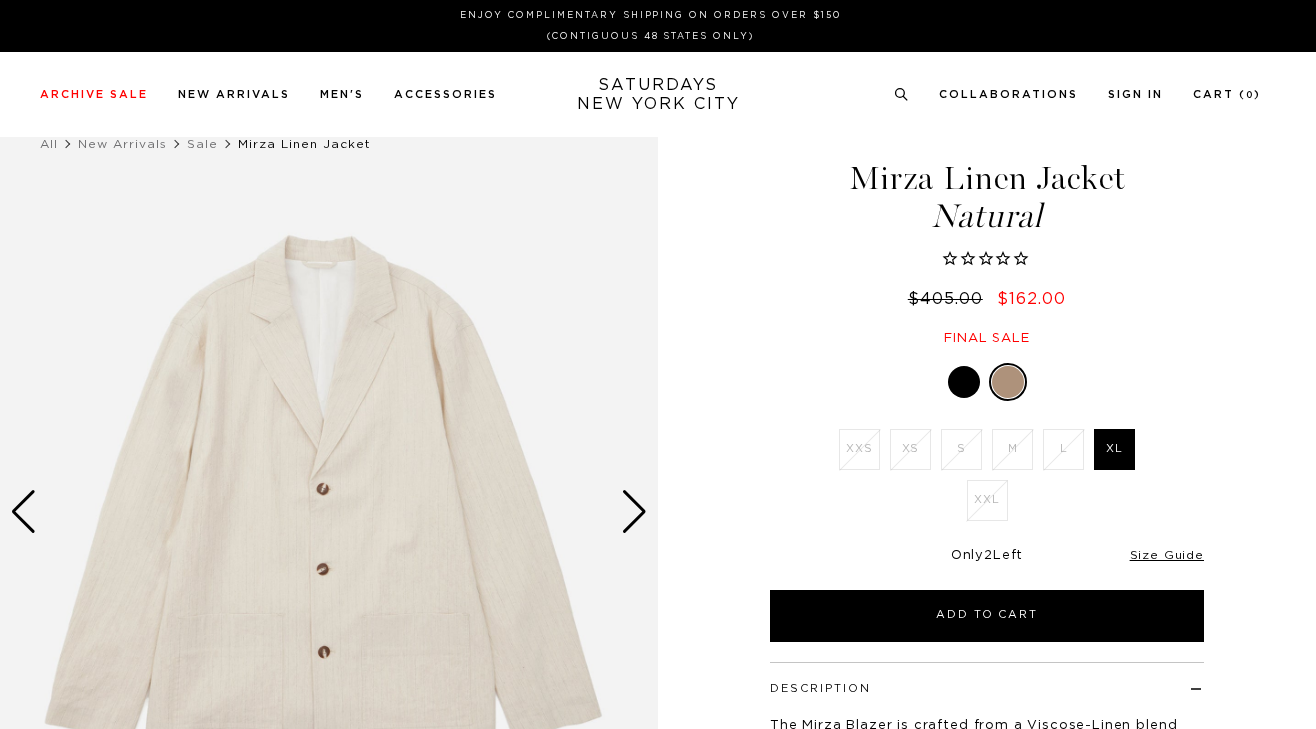 scroll, scrollTop: 0, scrollLeft: 0, axis: both 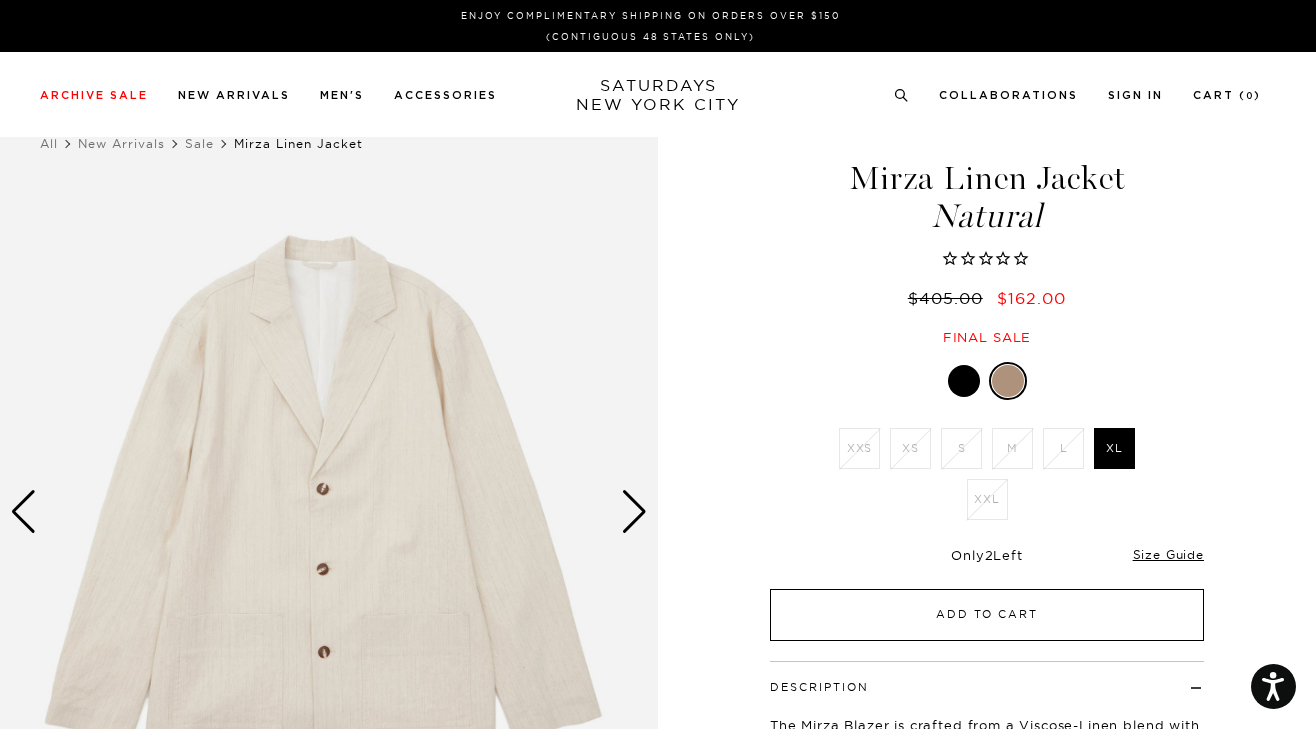 click on "Add to Cart" at bounding box center [987, 615] 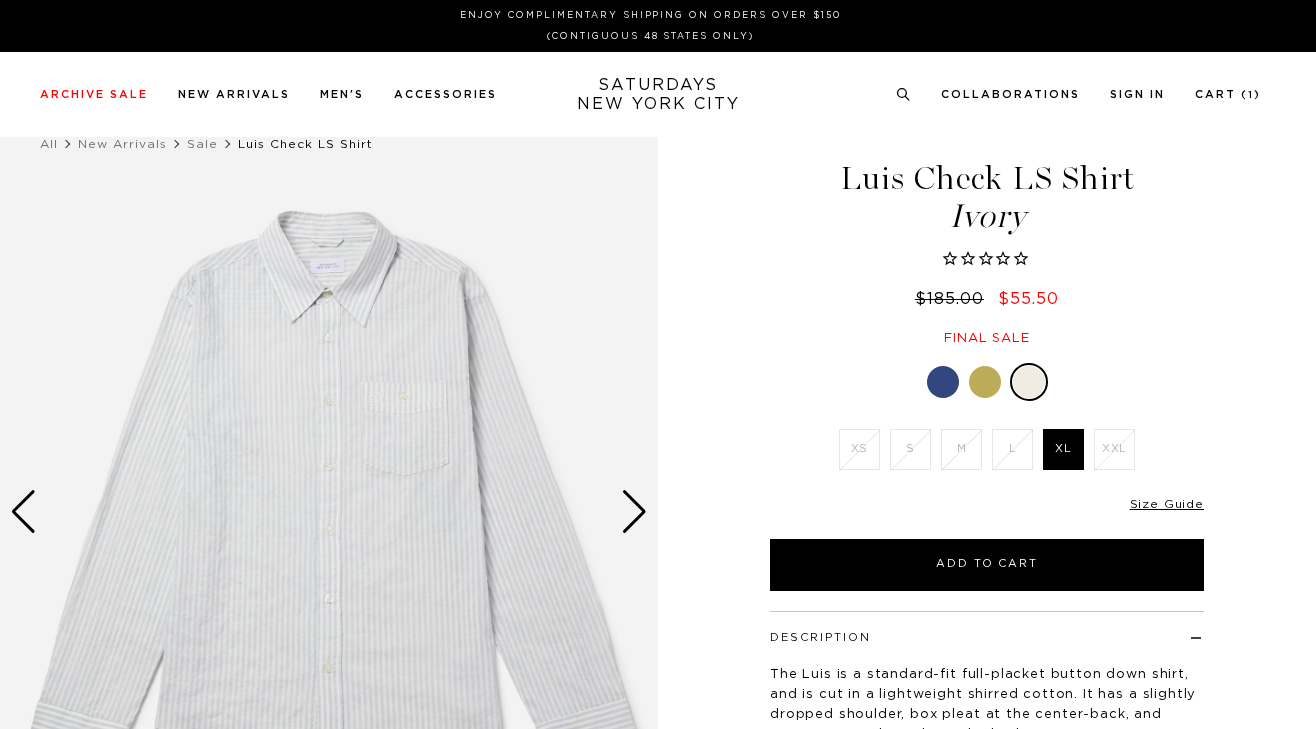 scroll, scrollTop: 0, scrollLeft: 0, axis: both 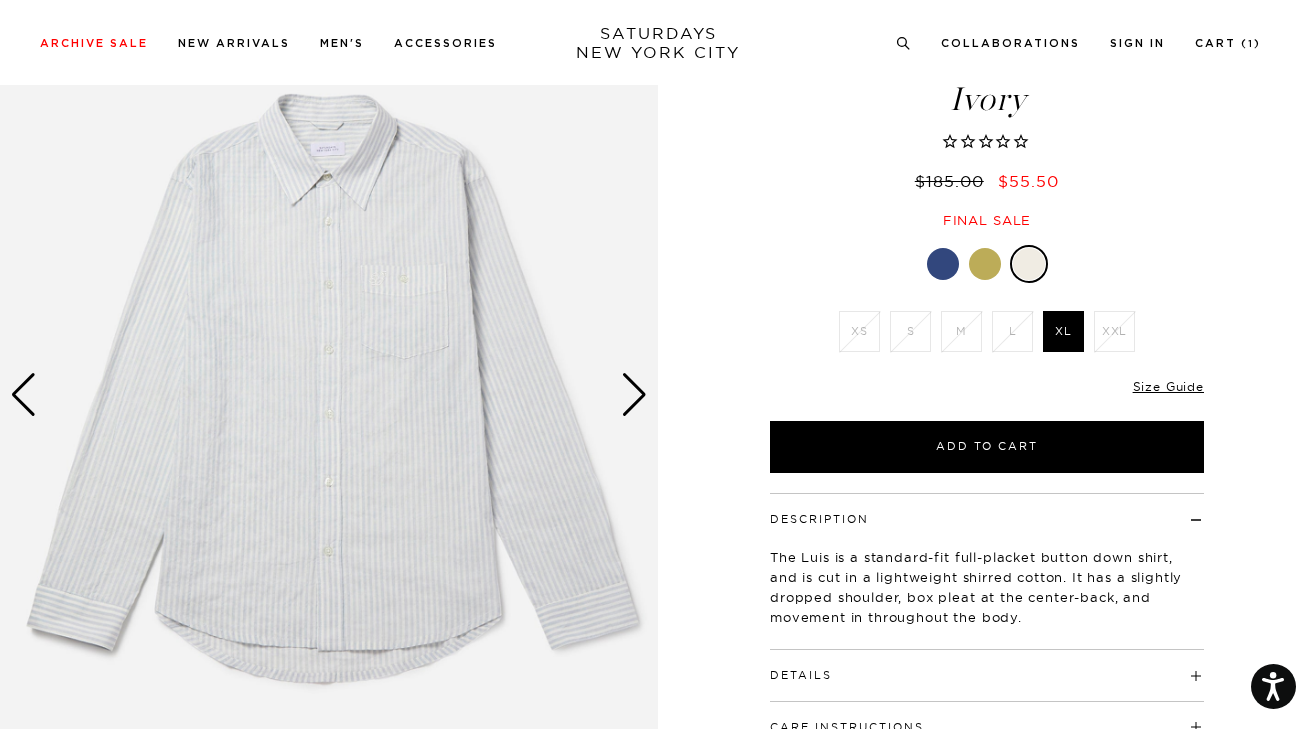 click at bounding box center [943, 264] 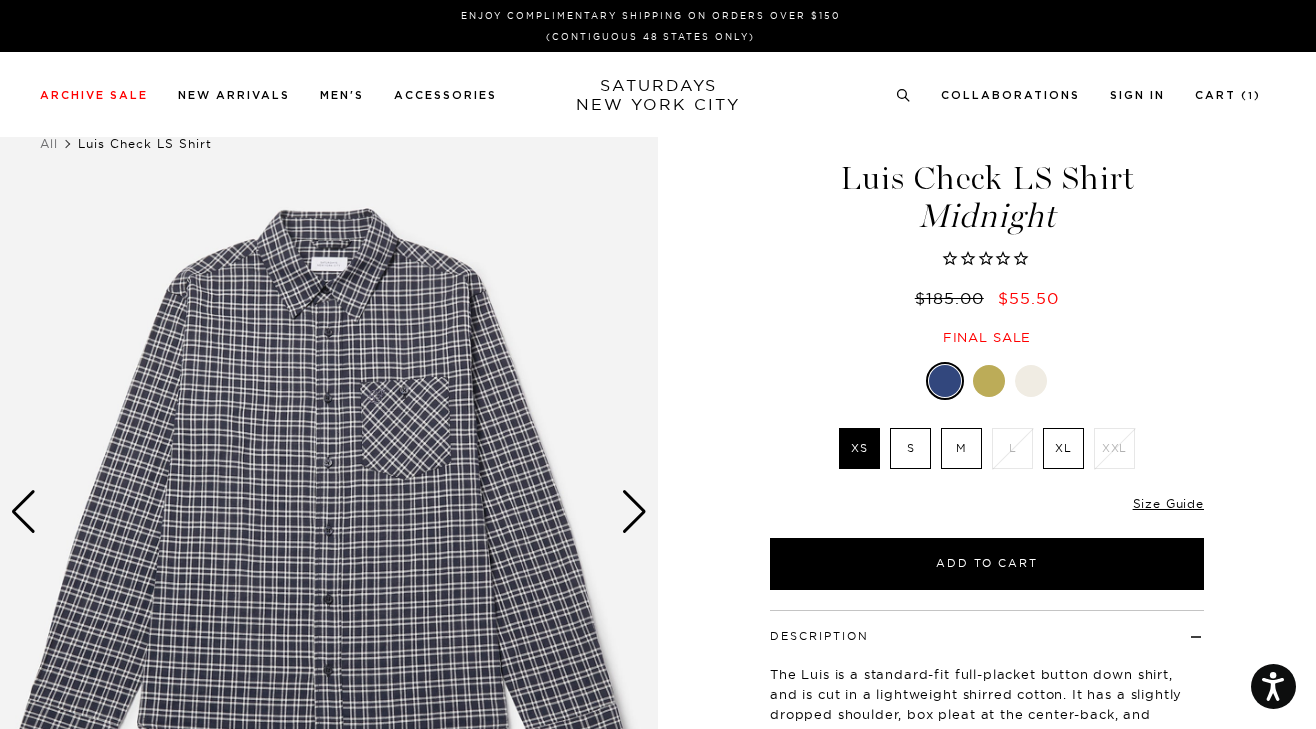 scroll, scrollTop: 0, scrollLeft: 0, axis: both 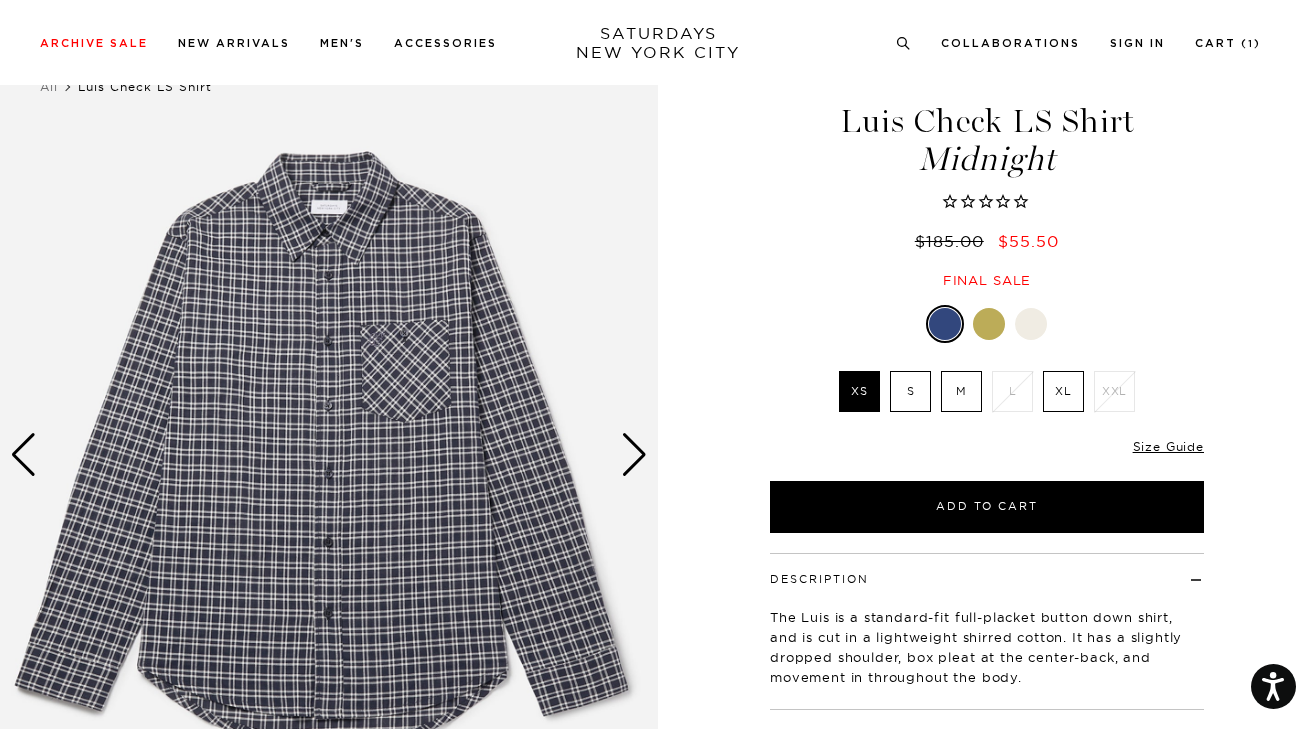 click on "XL" at bounding box center (1063, 391) 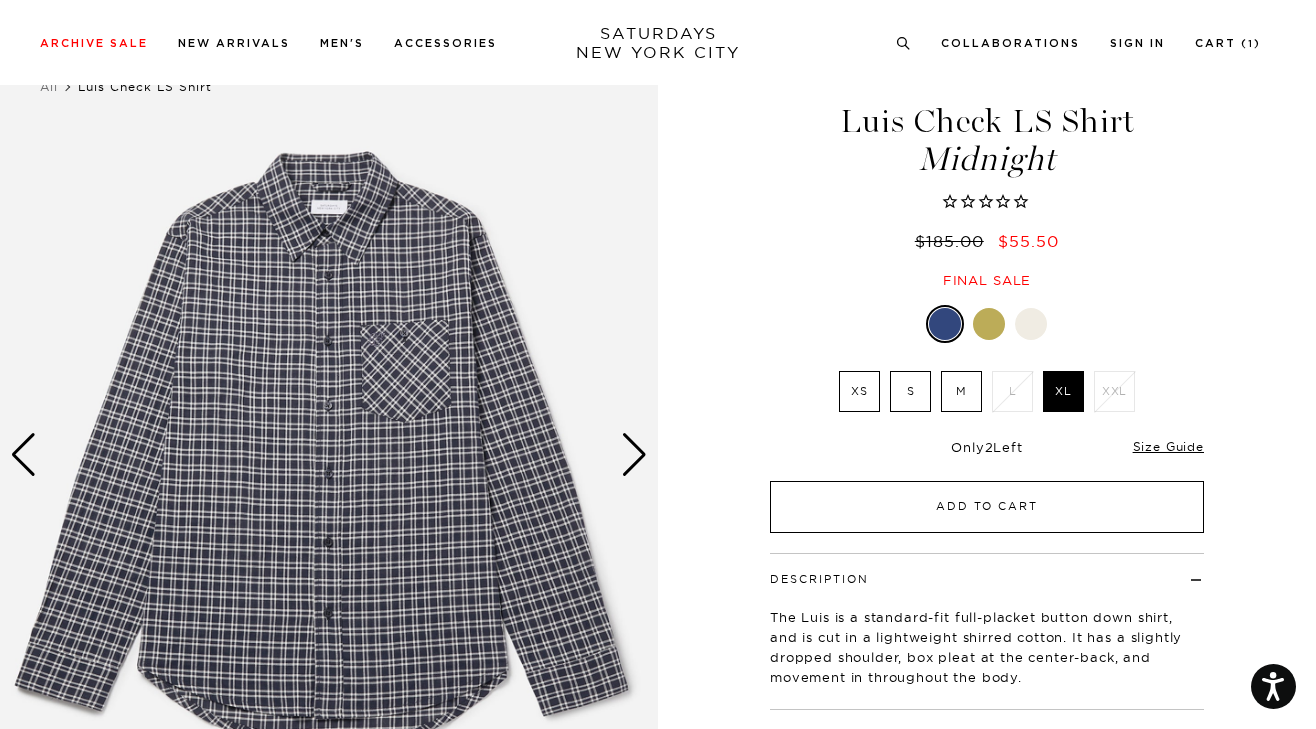 click on "Add to Cart" at bounding box center (987, 507) 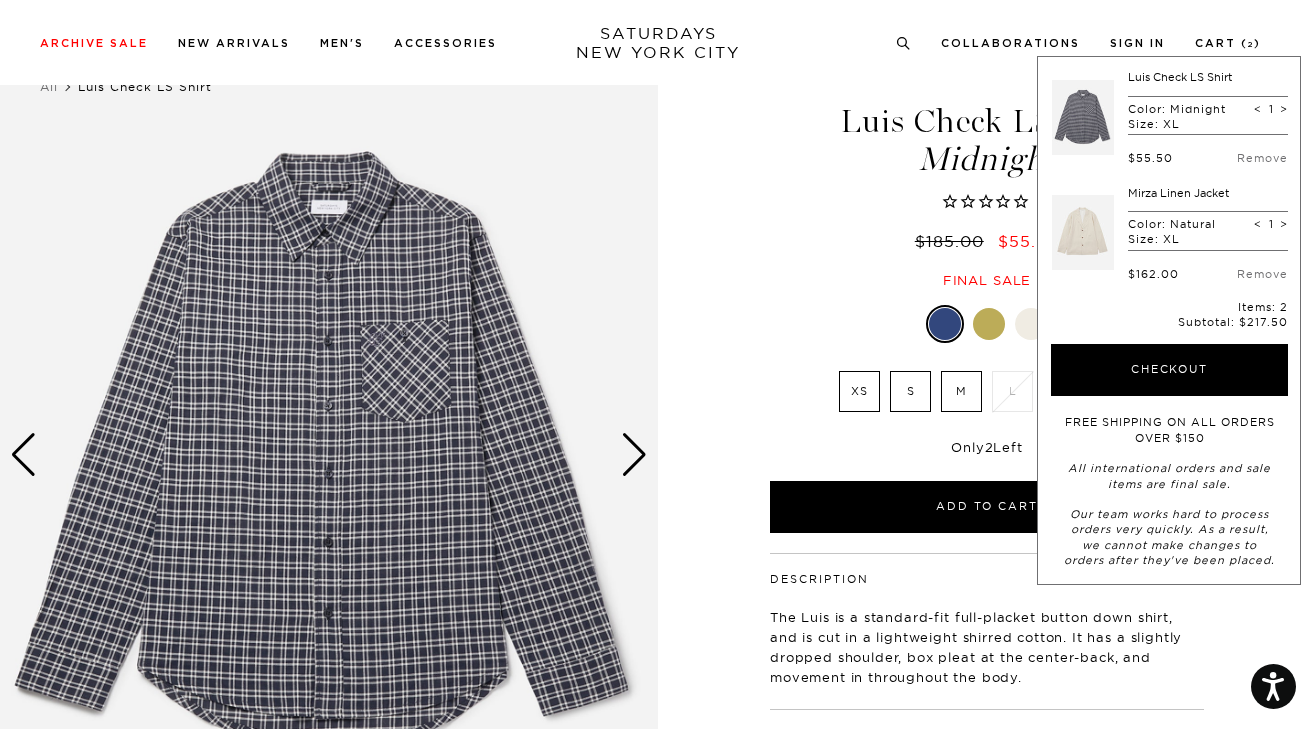 click at bounding box center [1031, 324] 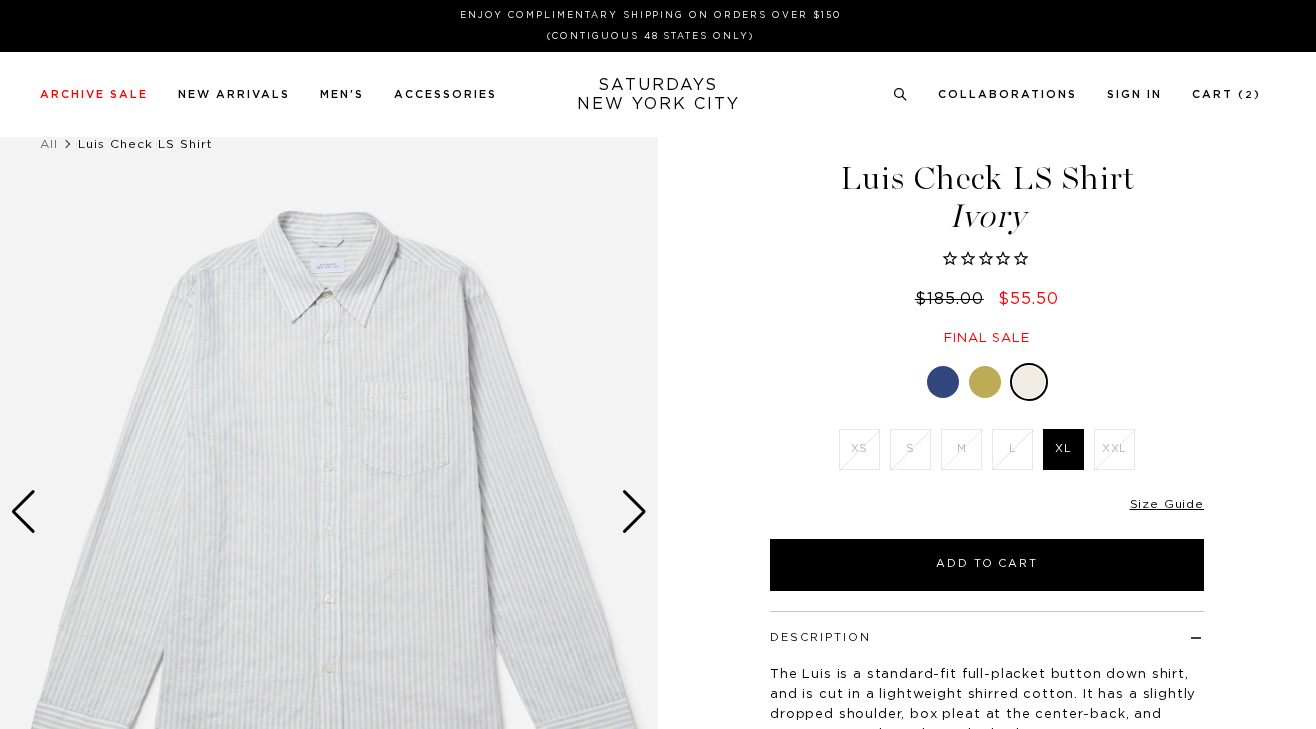 scroll, scrollTop: 0, scrollLeft: 0, axis: both 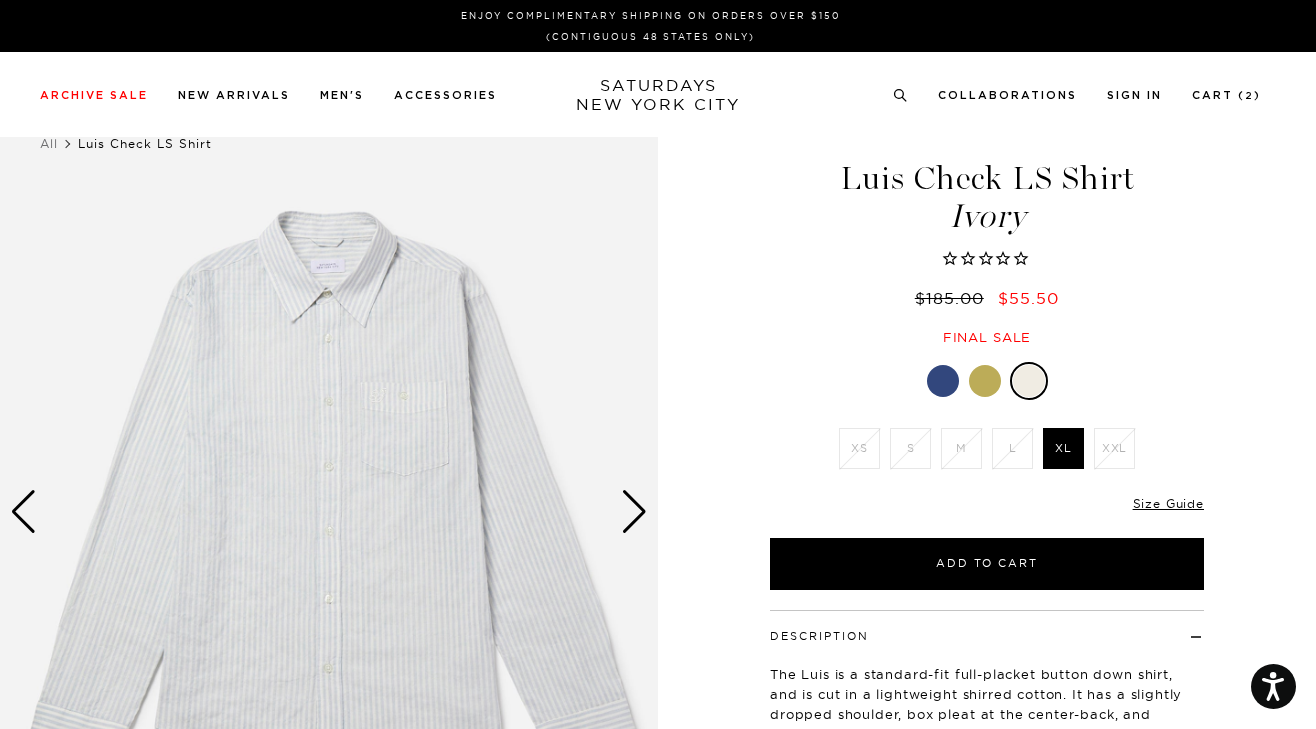click at bounding box center [985, 381] 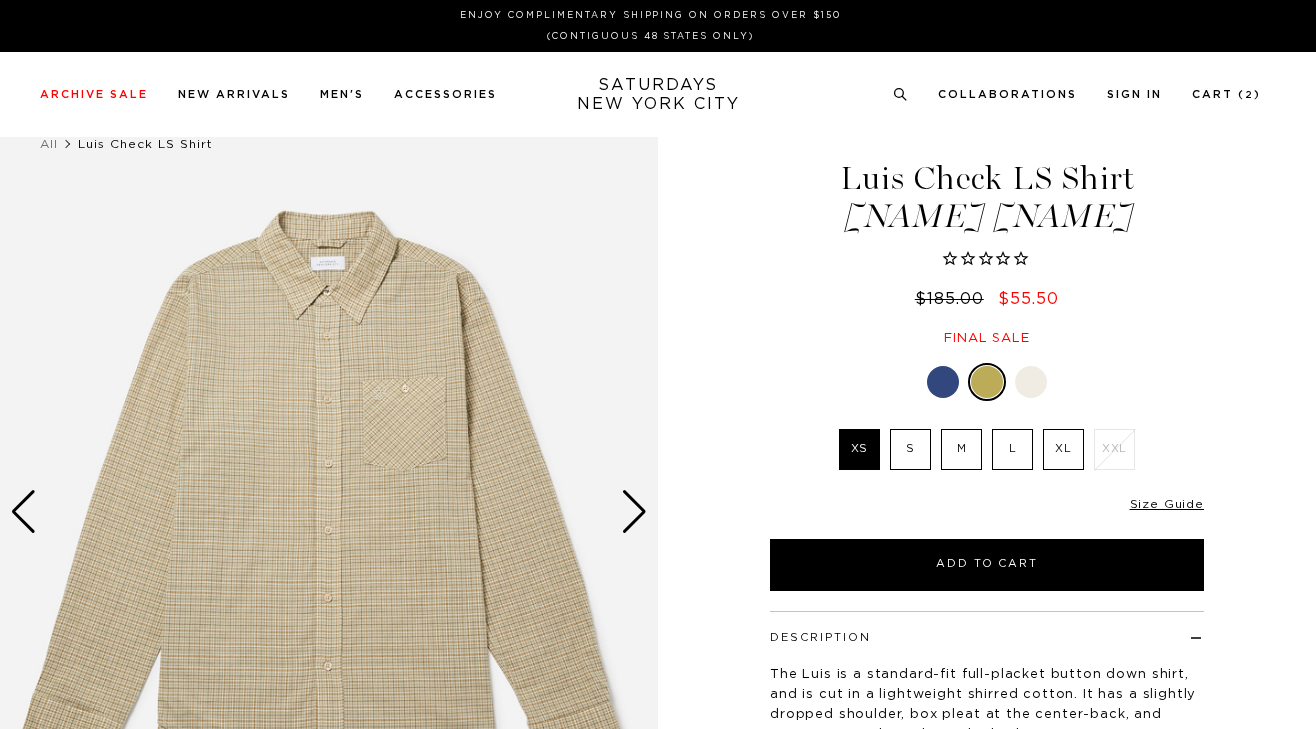 scroll, scrollTop: 0, scrollLeft: 0, axis: both 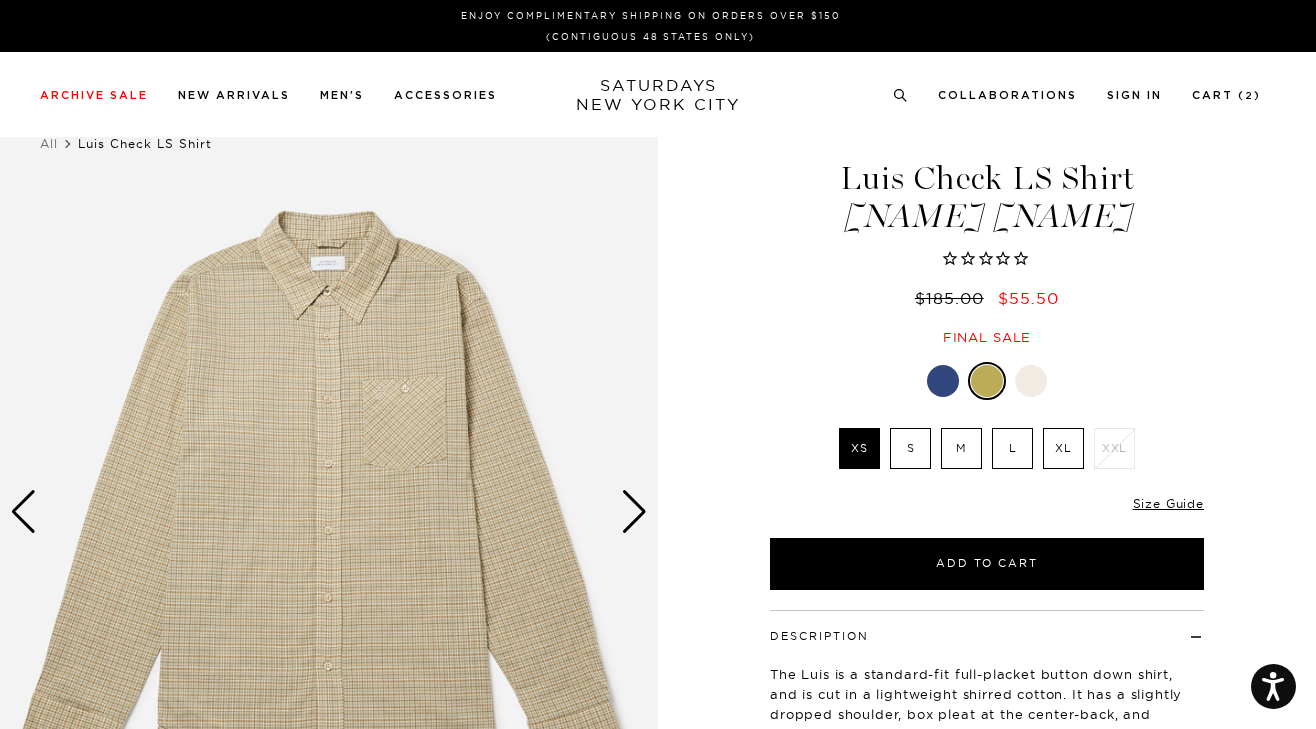 click at bounding box center [1031, 381] 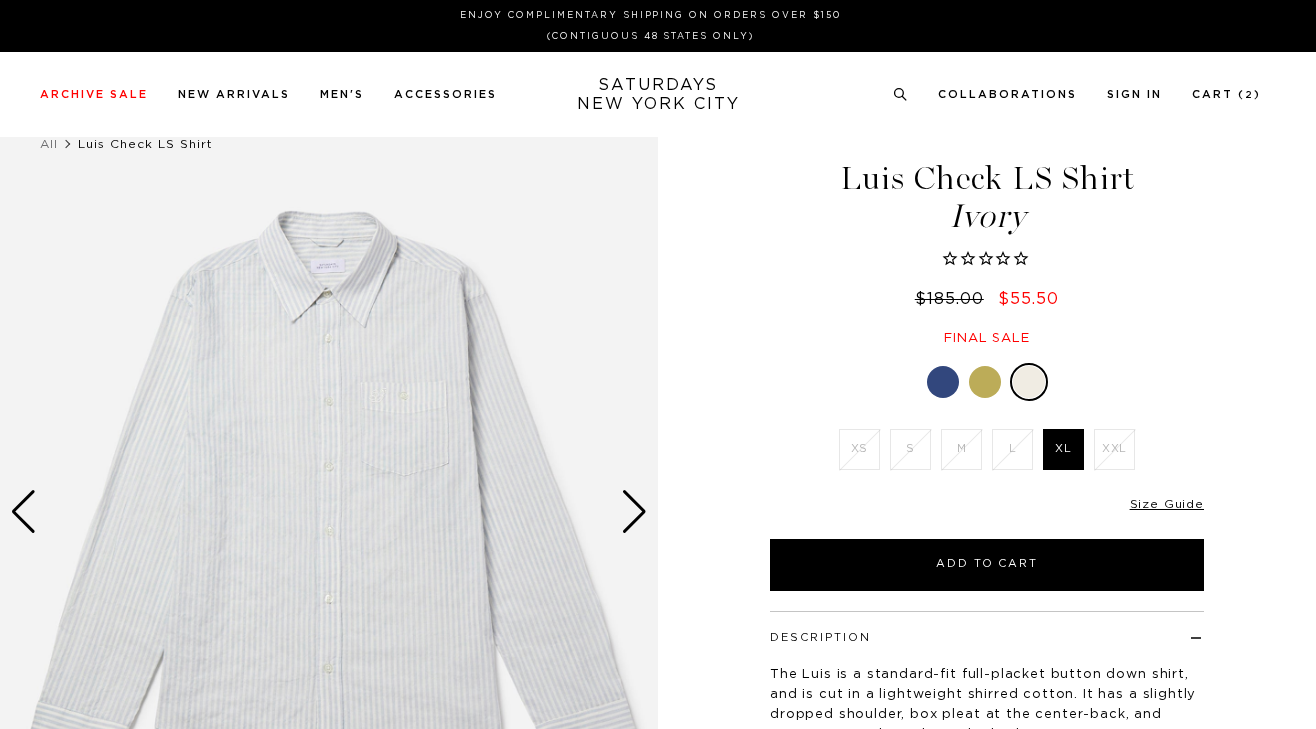scroll, scrollTop: 0, scrollLeft: 0, axis: both 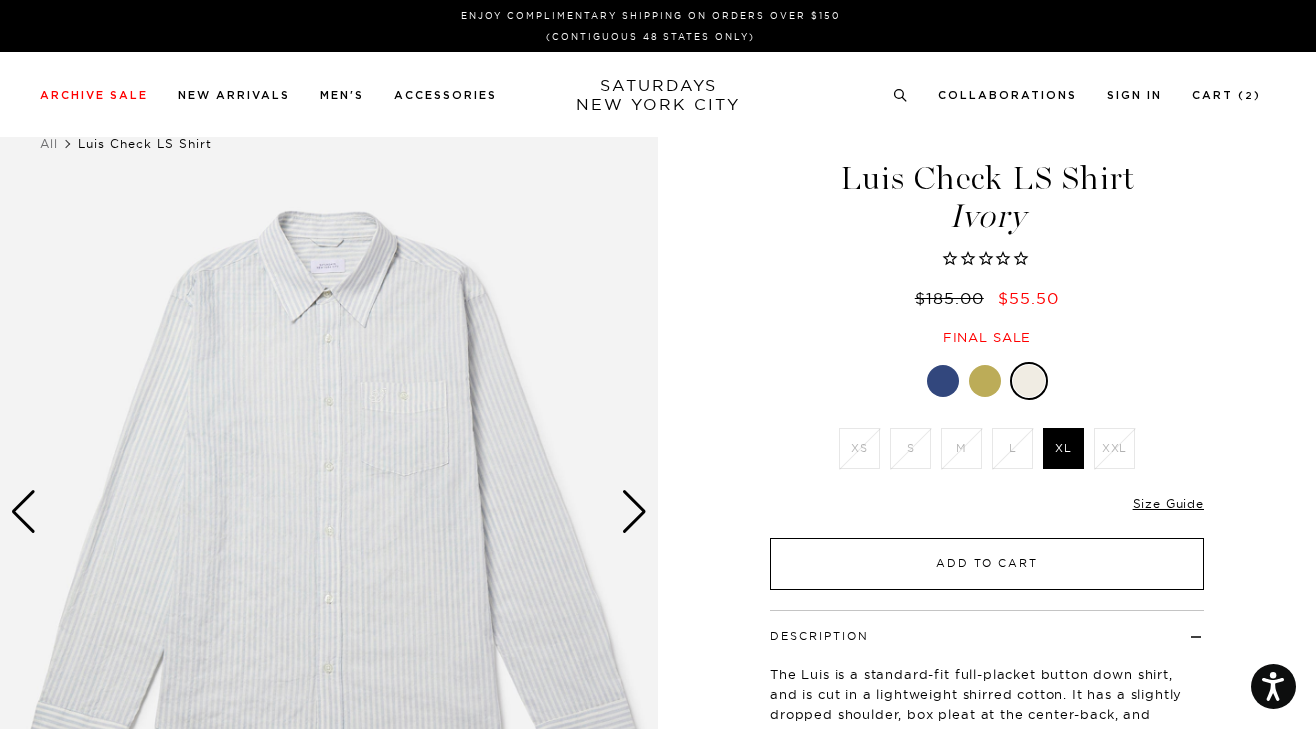 click on "Add to Cart" at bounding box center [987, 564] 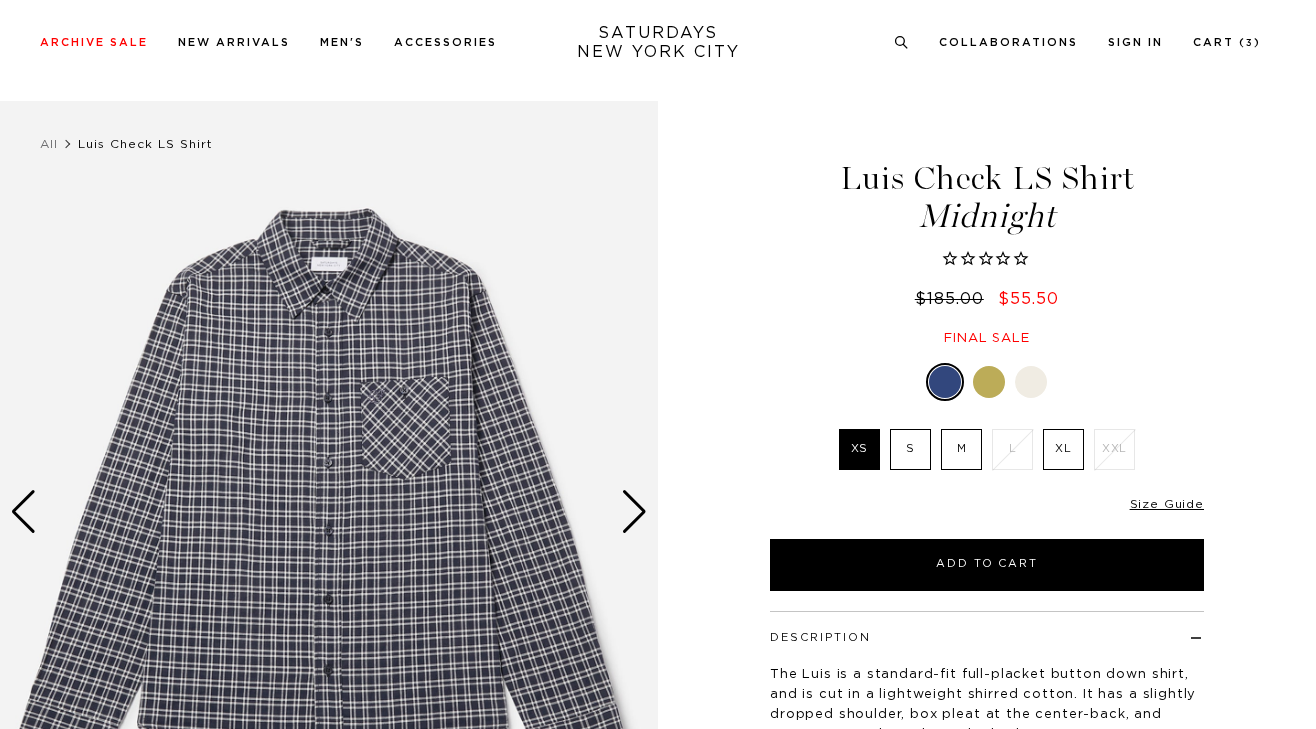 scroll, scrollTop: 57, scrollLeft: 0, axis: vertical 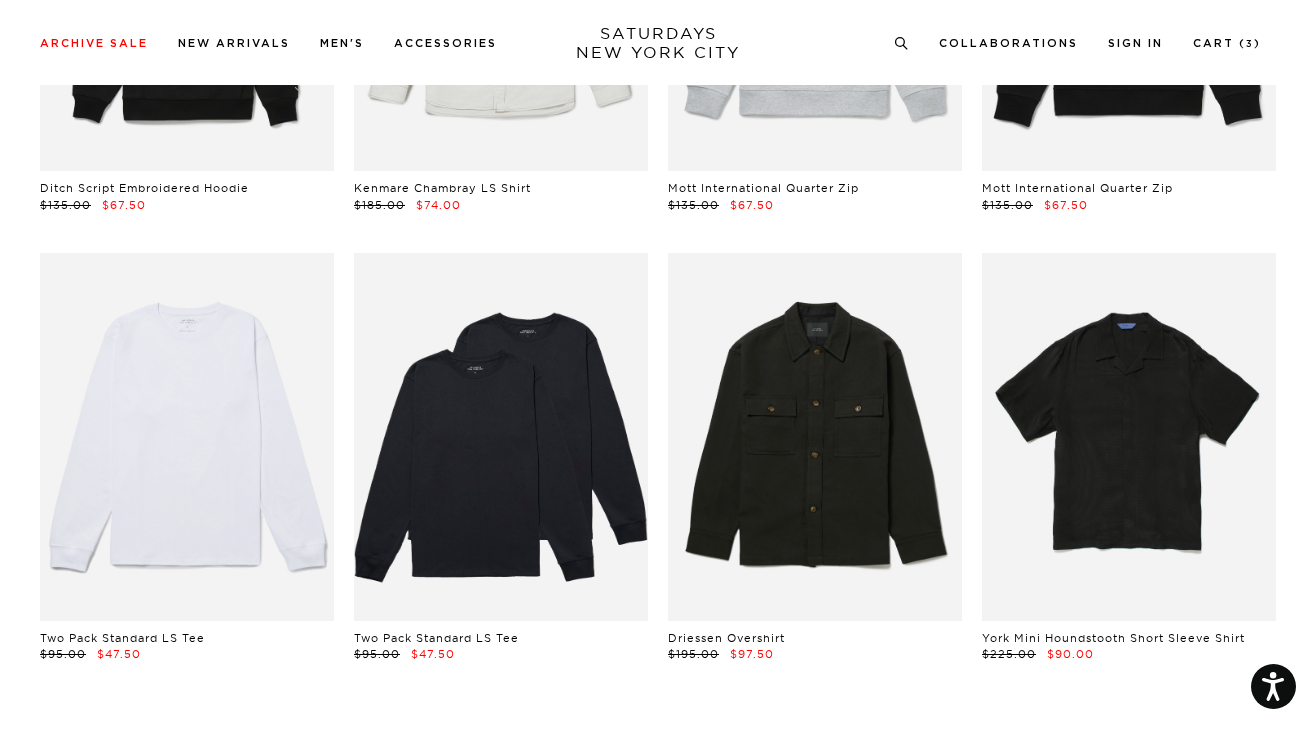 click at bounding box center (187, 437) 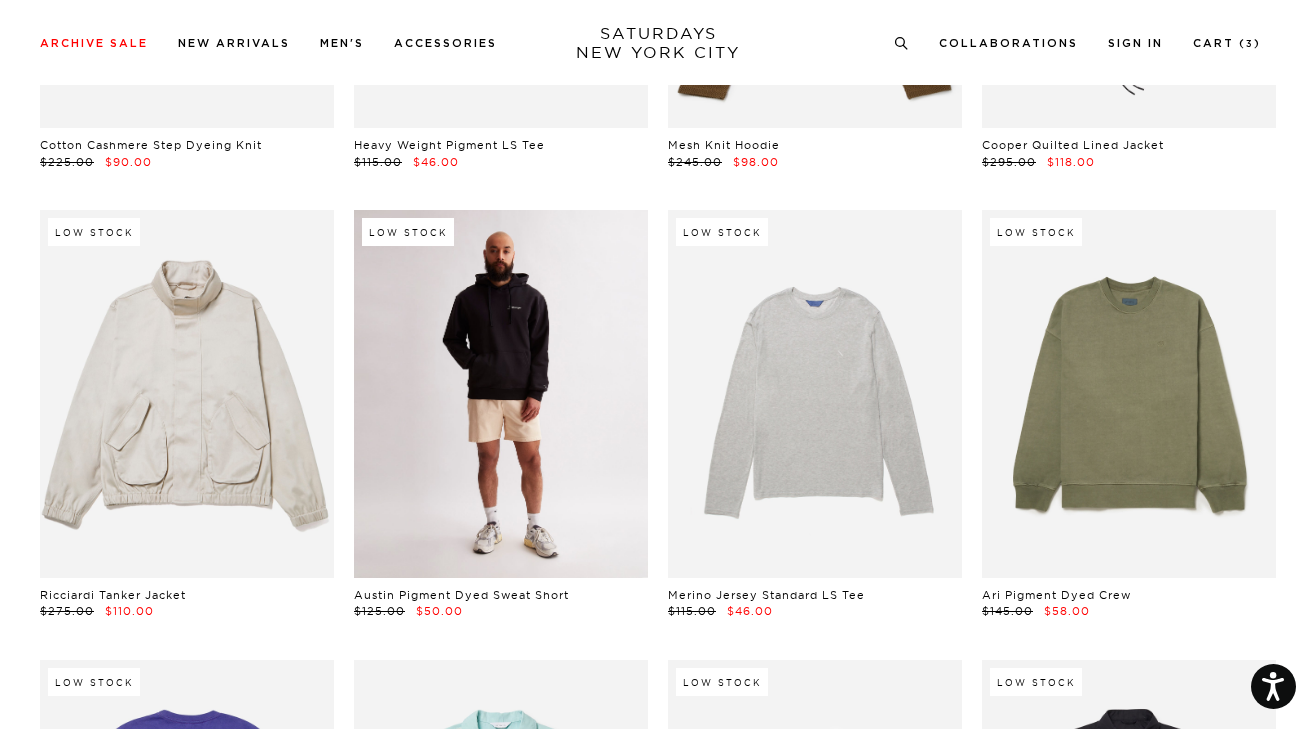 scroll, scrollTop: 32395, scrollLeft: 0, axis: vertical 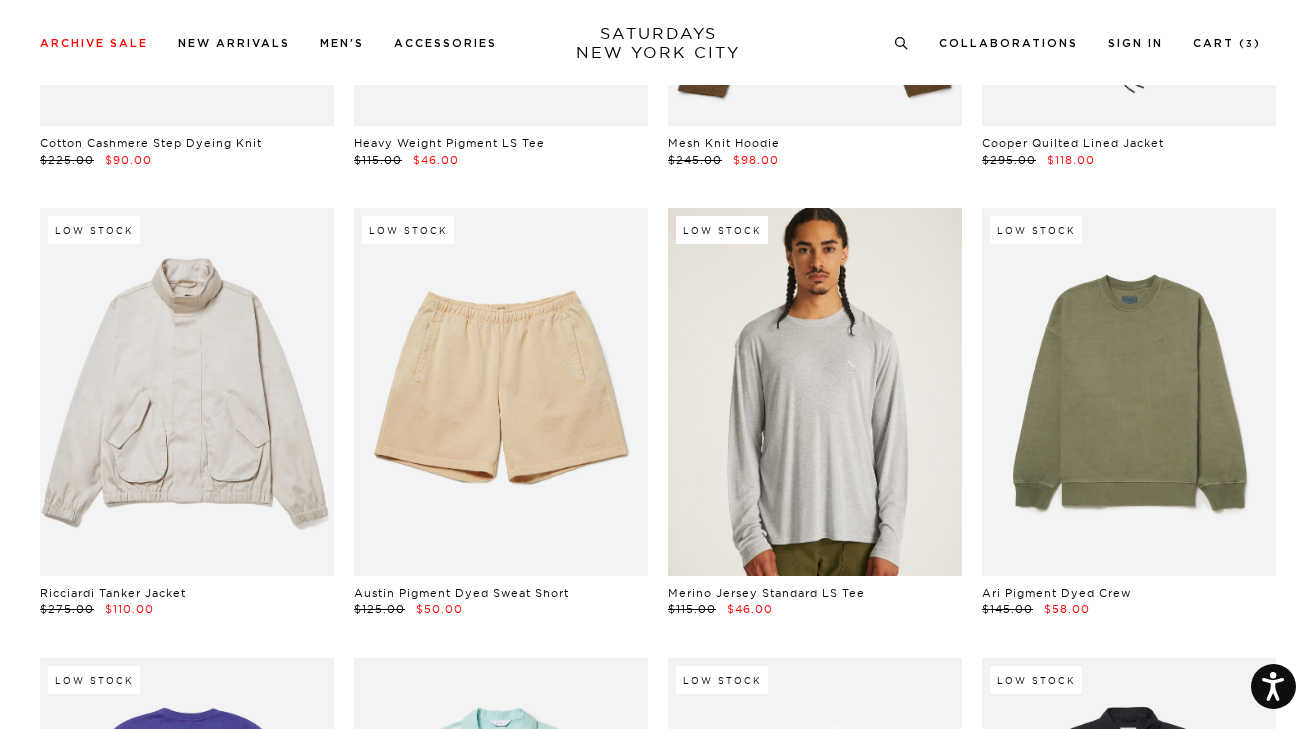 click at bounding box center [815, 392] 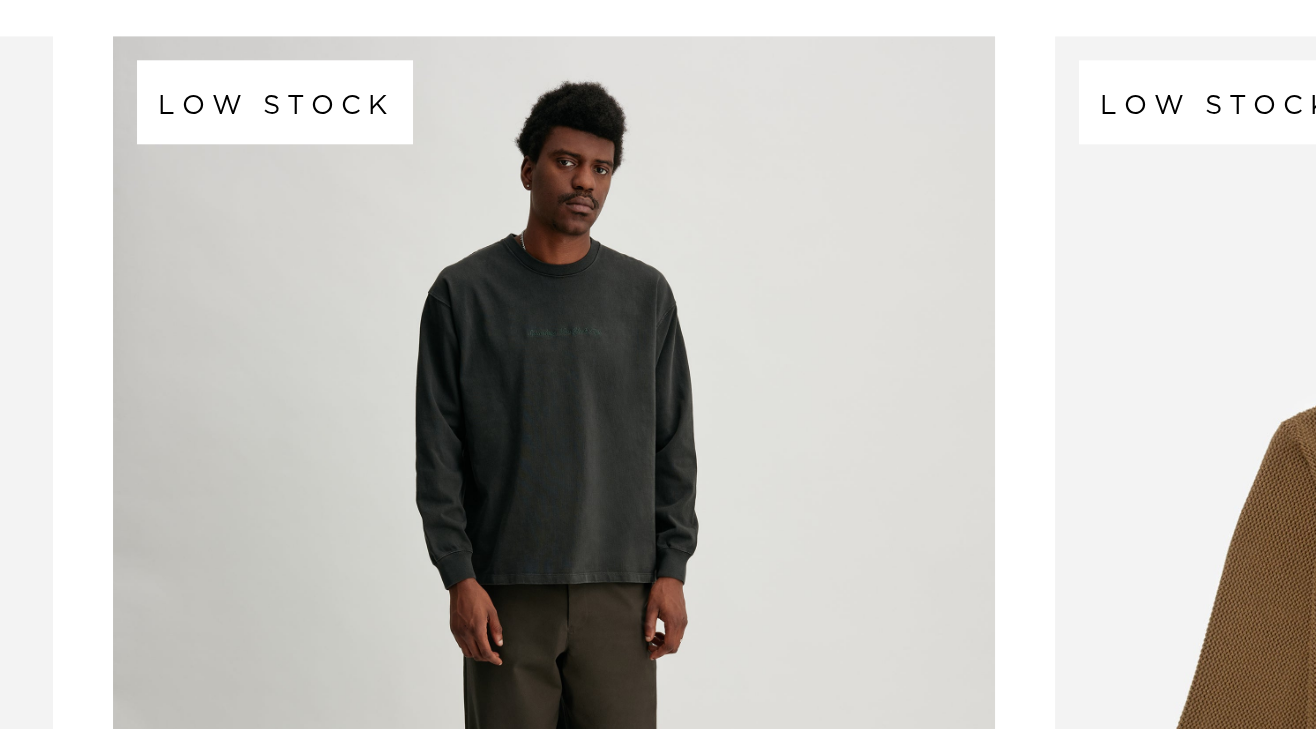 scroll, scrollTop: 31906, scrollLeft: 3, axis: both 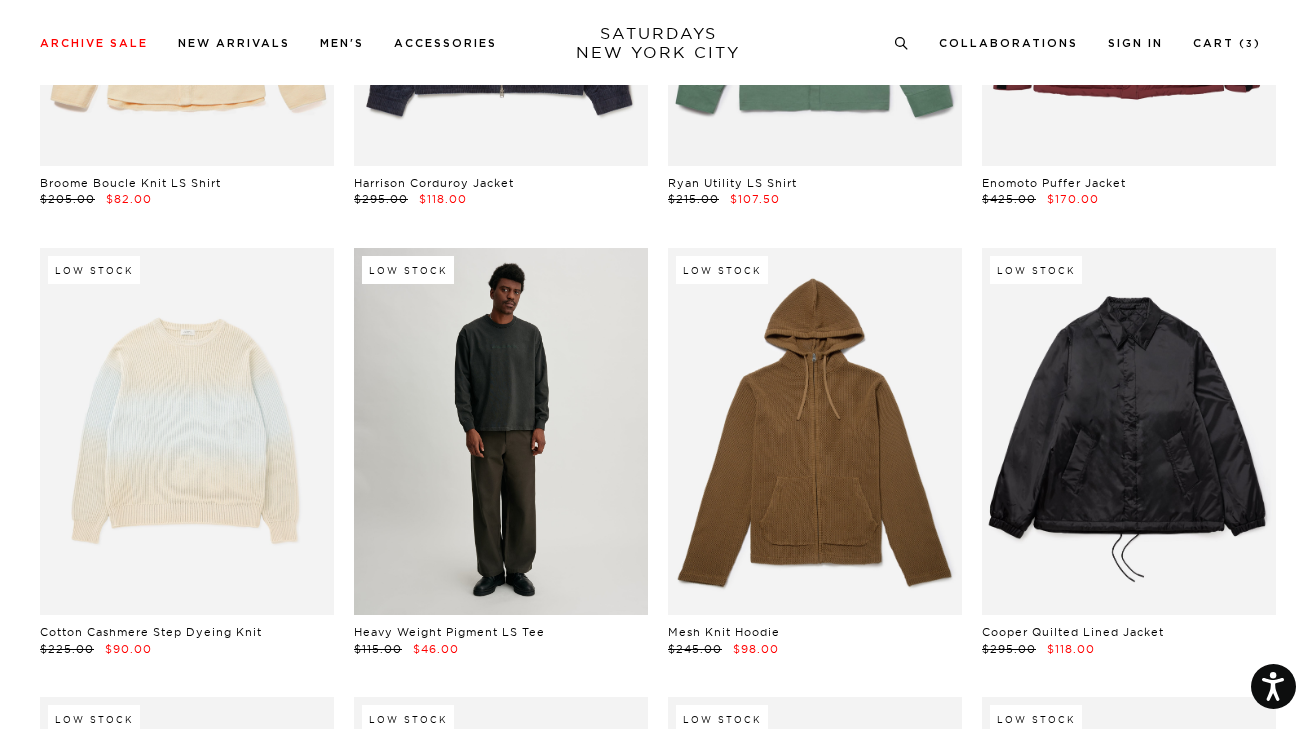 click at bounding box center [501, 432] 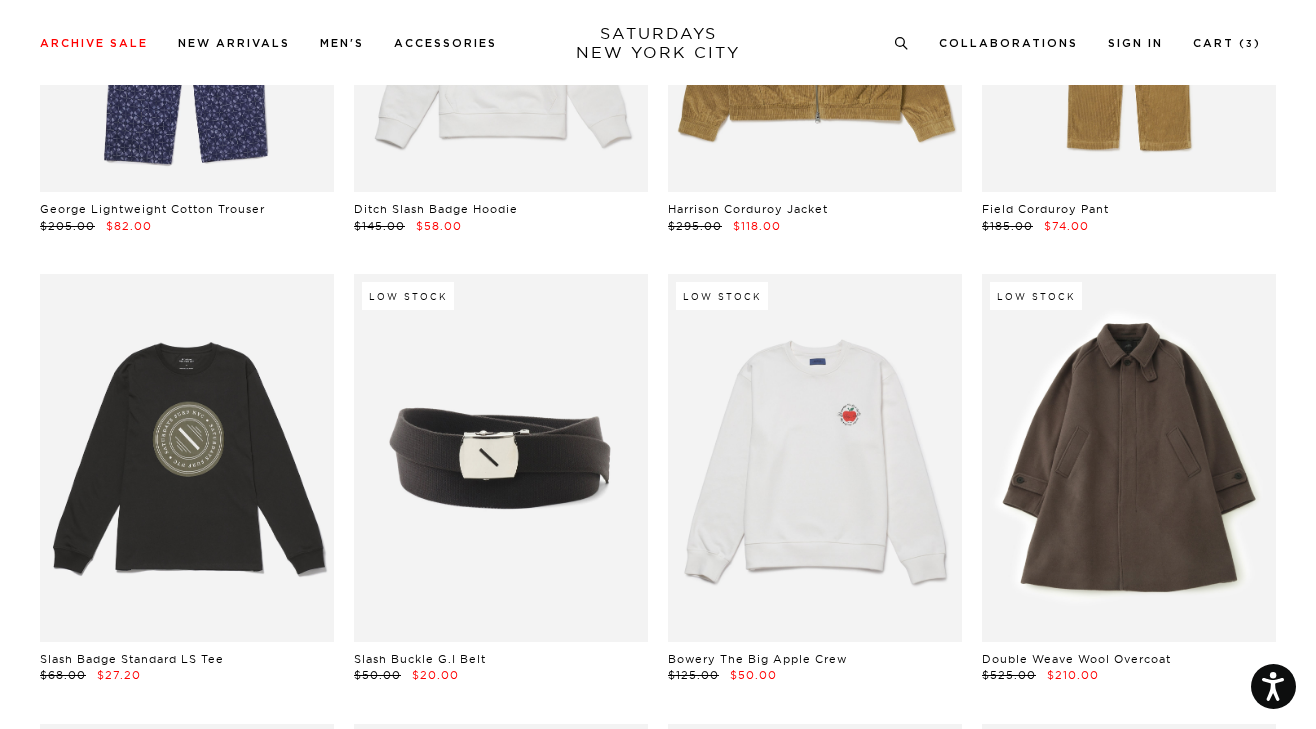 scroll, scrollTop: 22438, scrollLeft: 3, axis: both 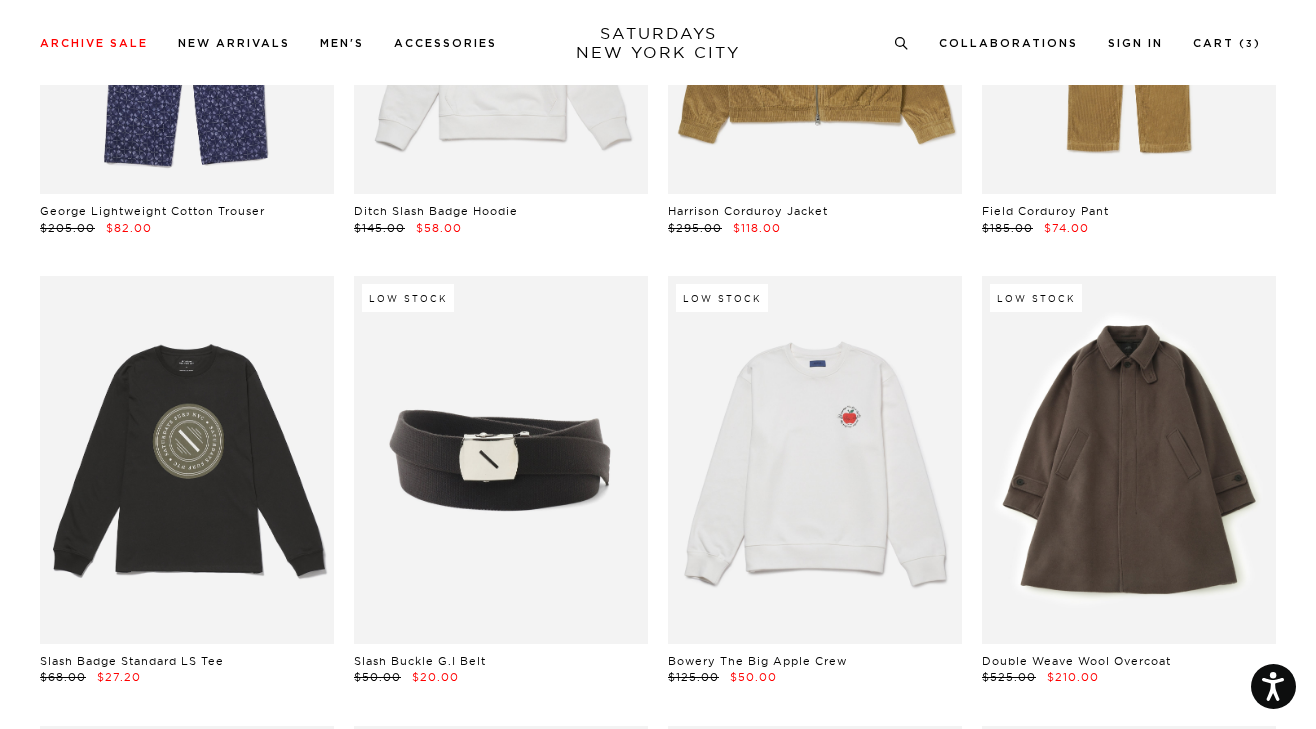 click at bounding box center (501, 460) 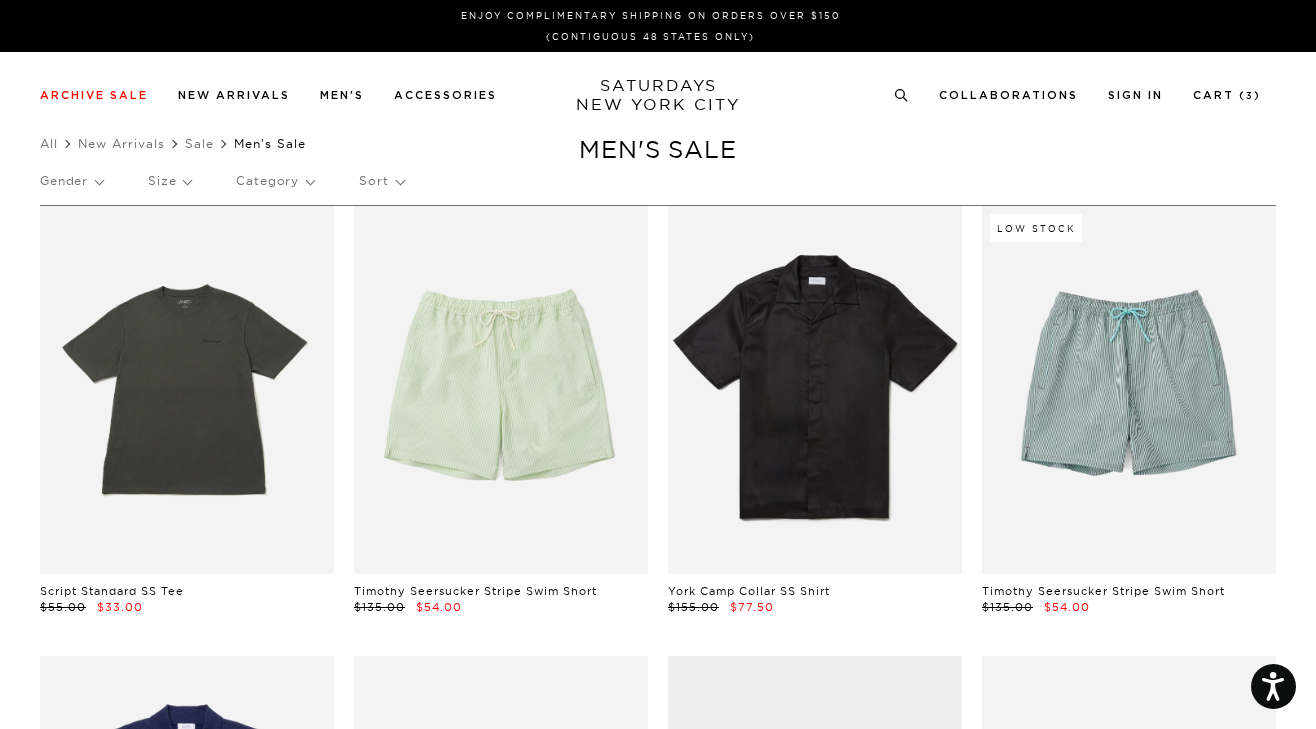 scroll, scrollTop: 0, scrollLeft: 3, axis: horizontal 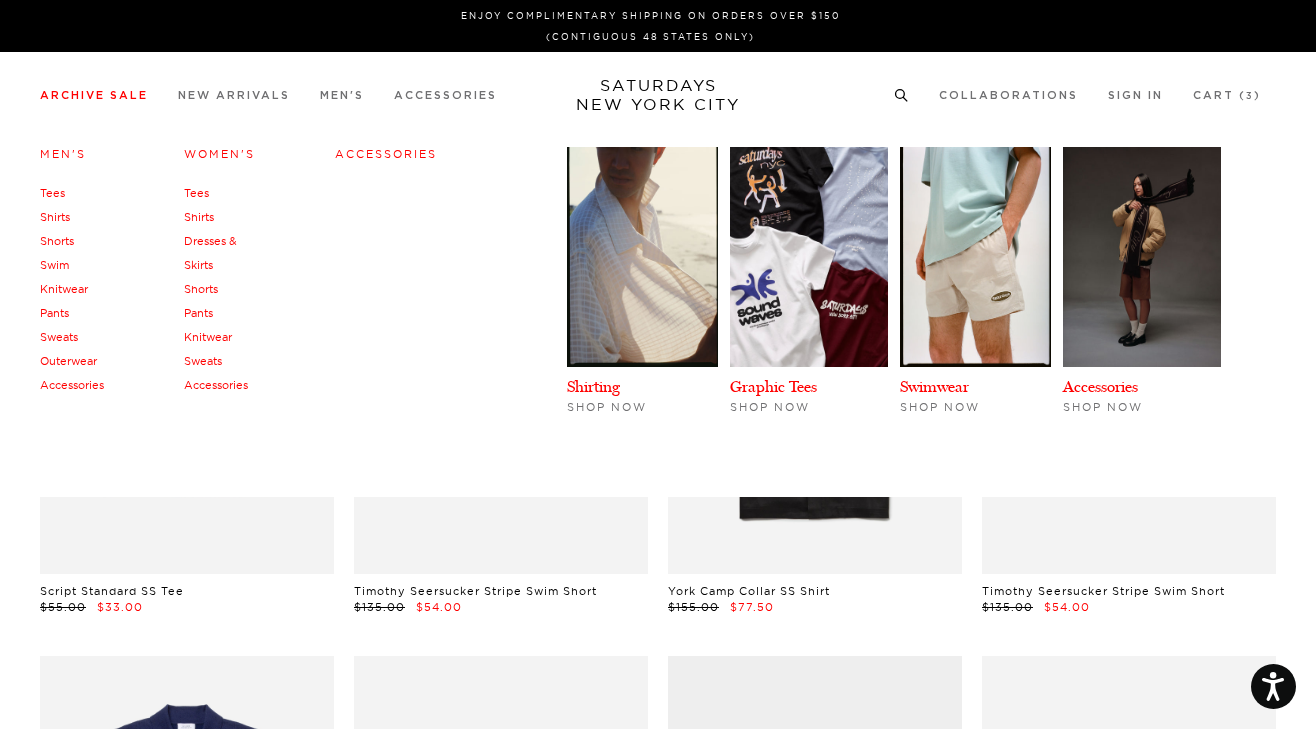 click on "Women's" at bounding box center (219, 154) 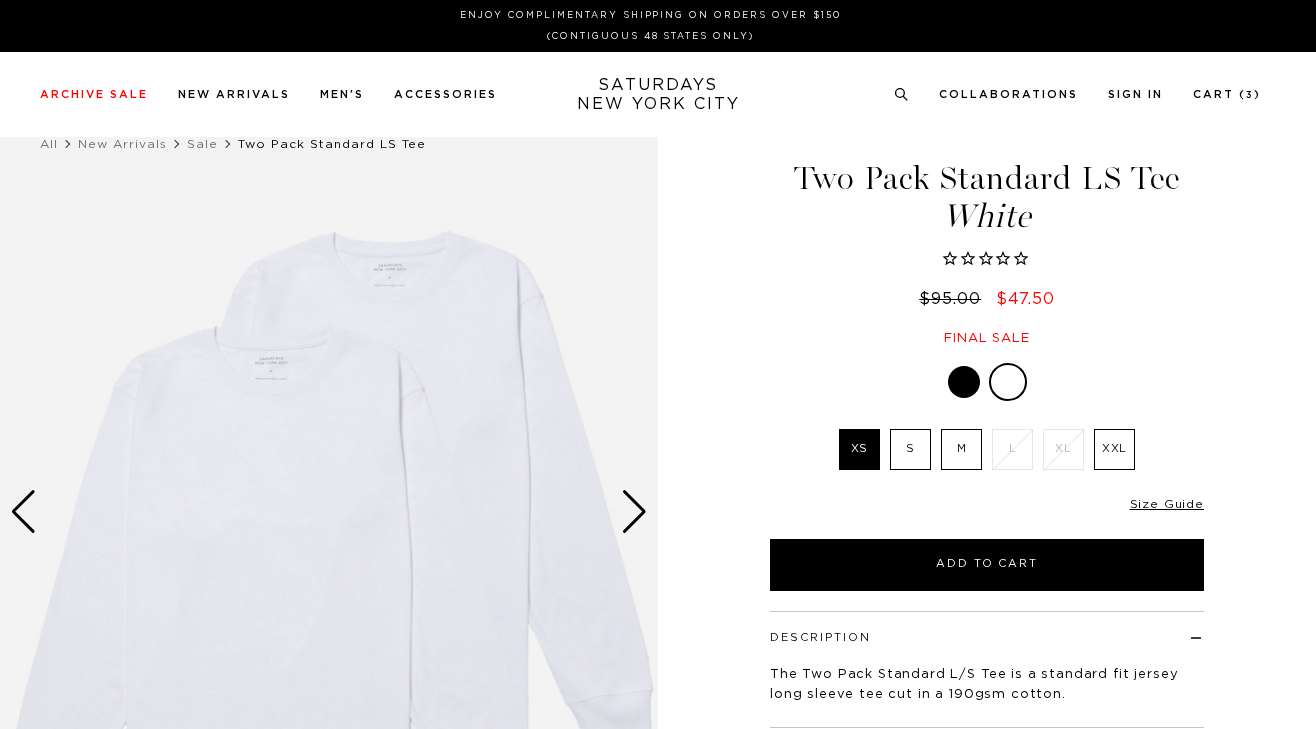 scroll, scrollTop: 0, scrollLeft: 0, axis: both 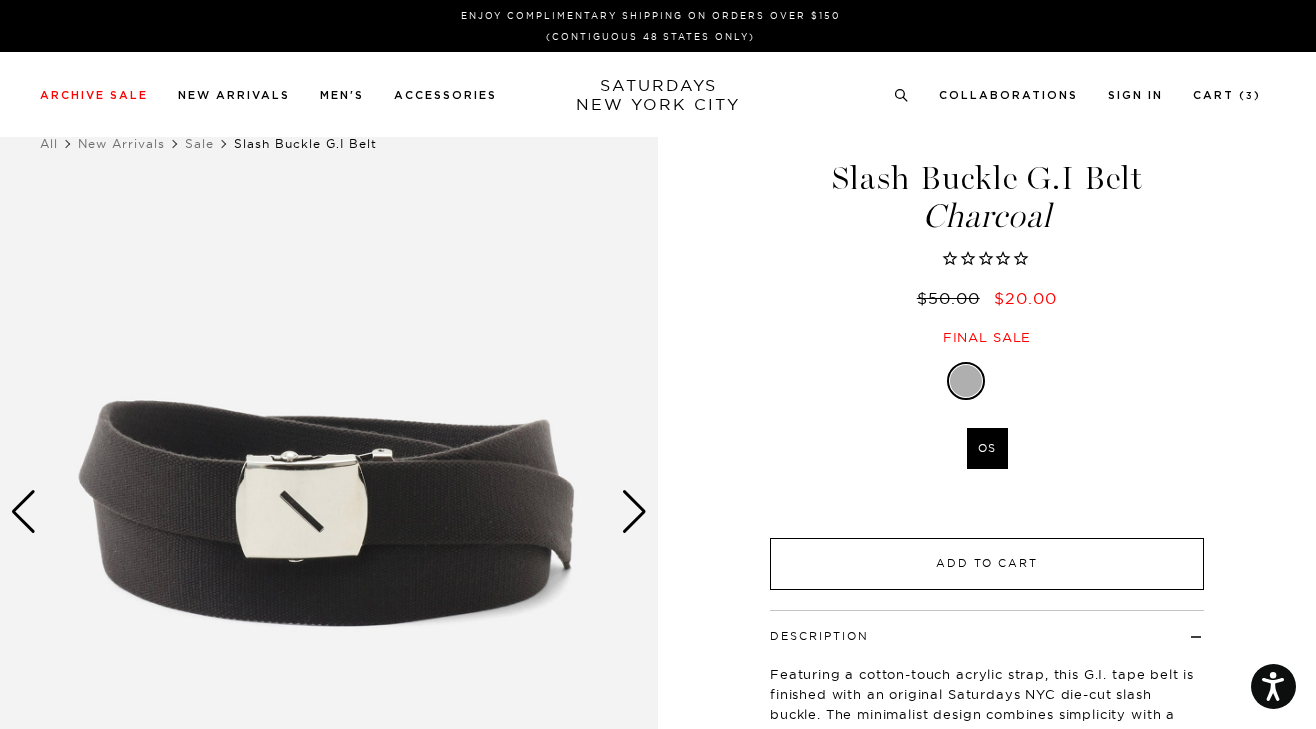 click on "Add to Cart" at bounding box center (987, 564) 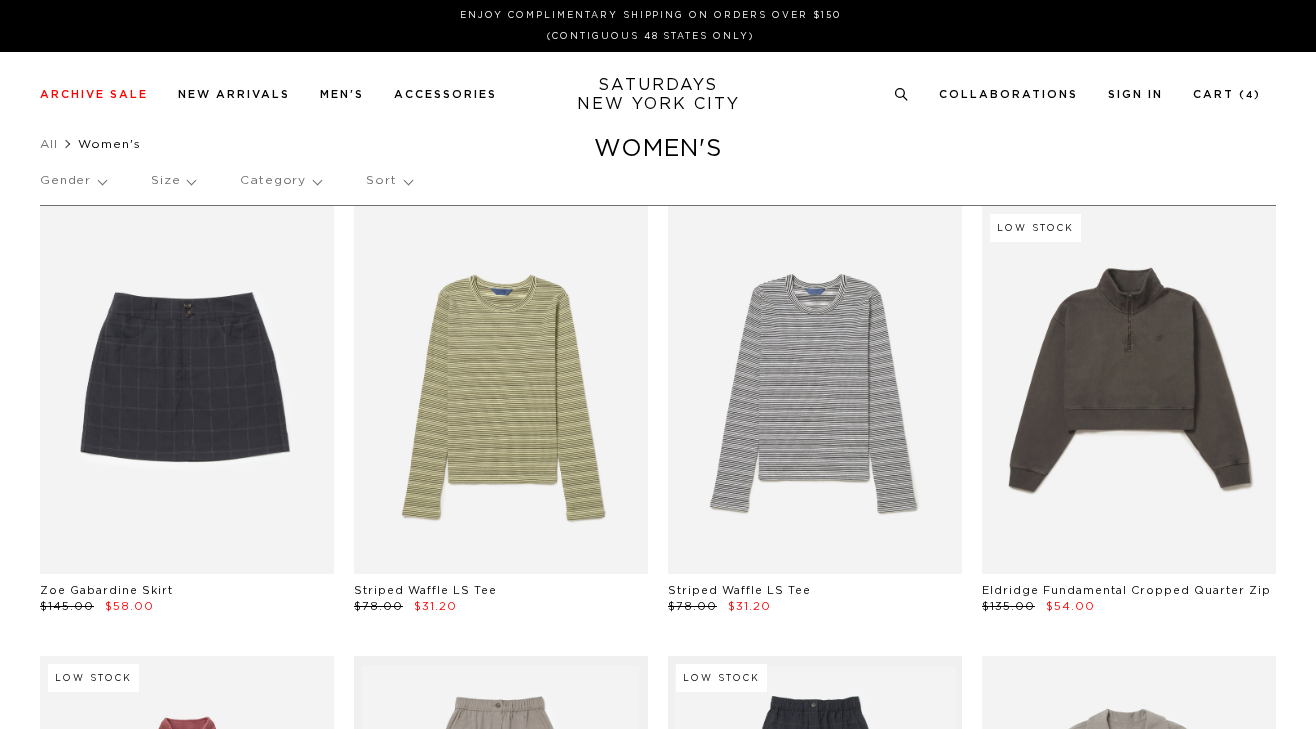 scroll, scrollTop: 0, scrollLeft: 0, axis: both 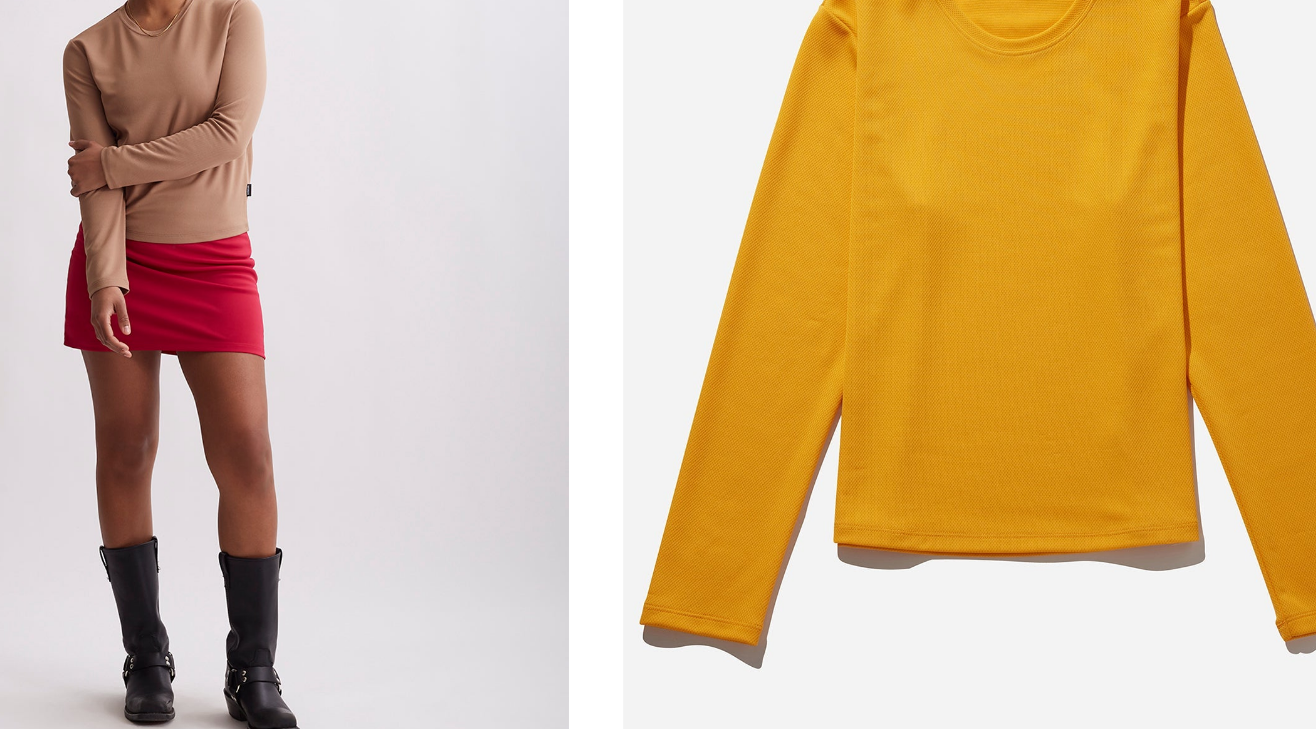 click at bounding box center (187, 570) 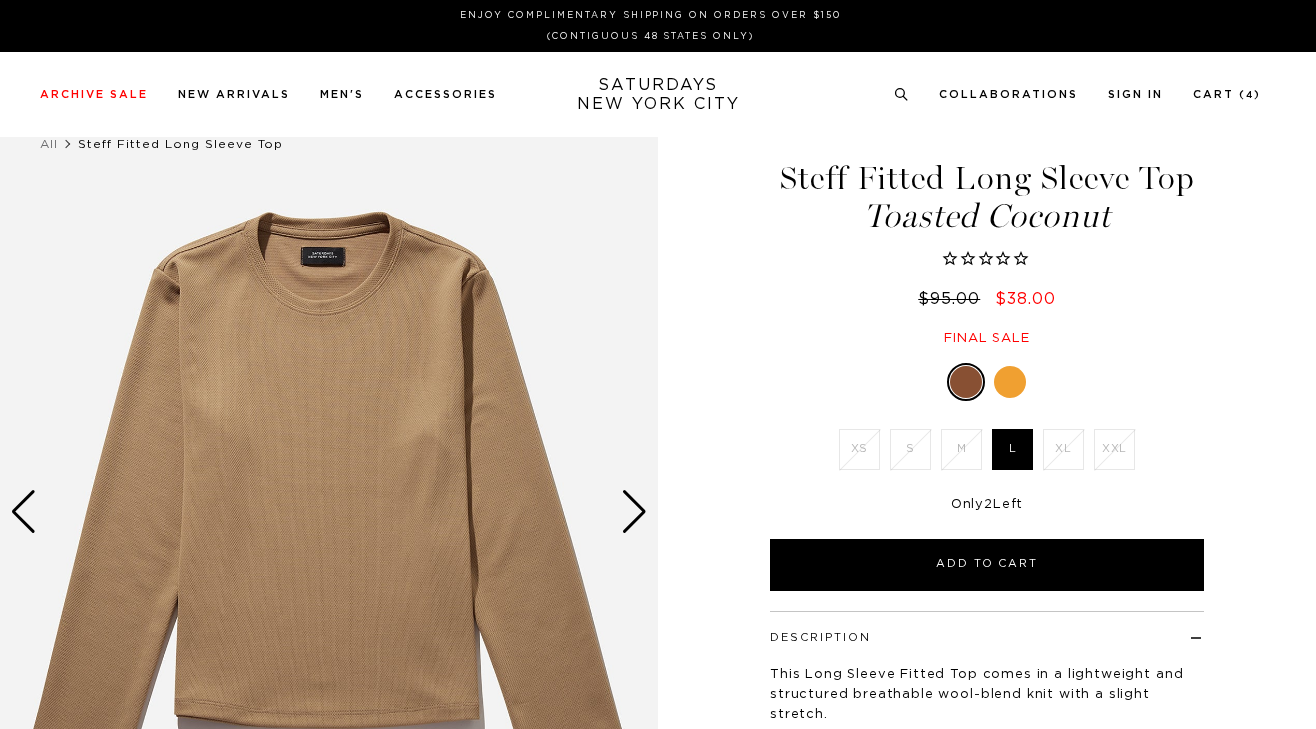 scroll, scrollTop: 0, scrollLeft: 0, axis: both 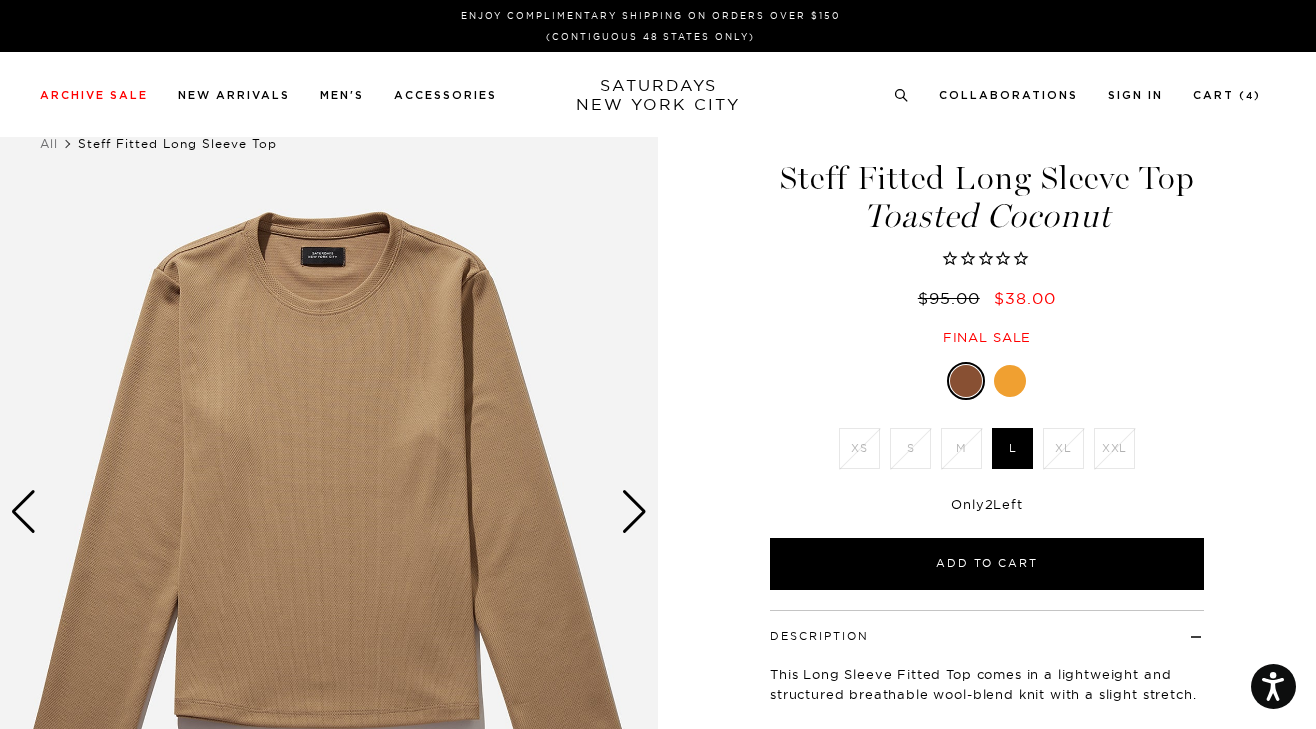 click at bounding box center (329, 512) 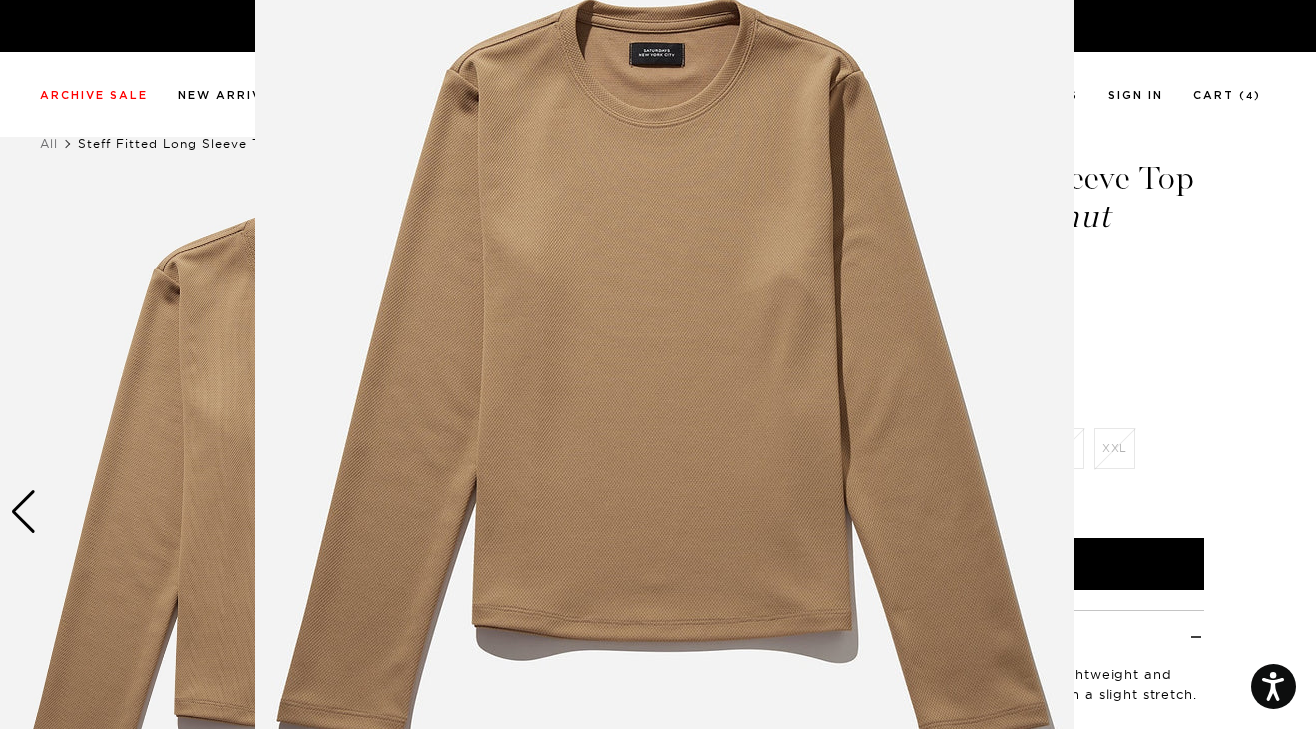 scroll, scrollTop: 138, scrollLeft: 0, axis: vertical 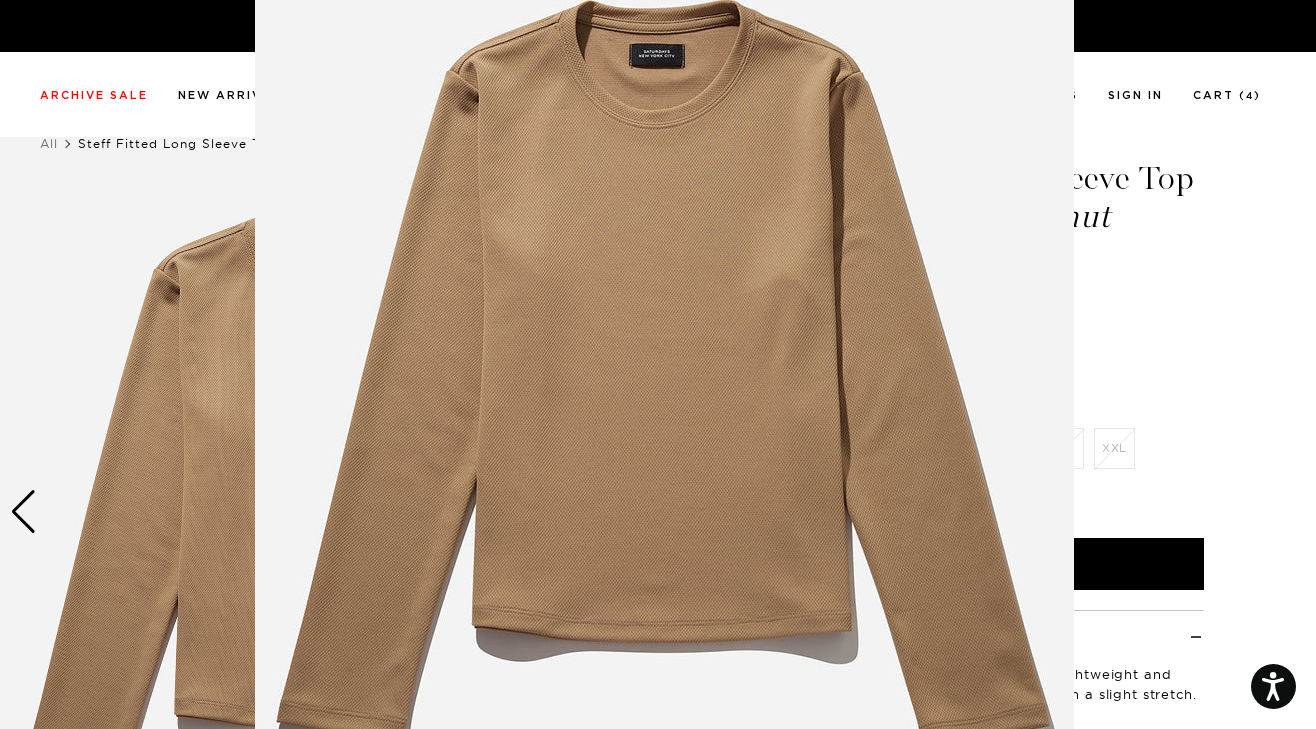 click at bounding box center [658, 364] 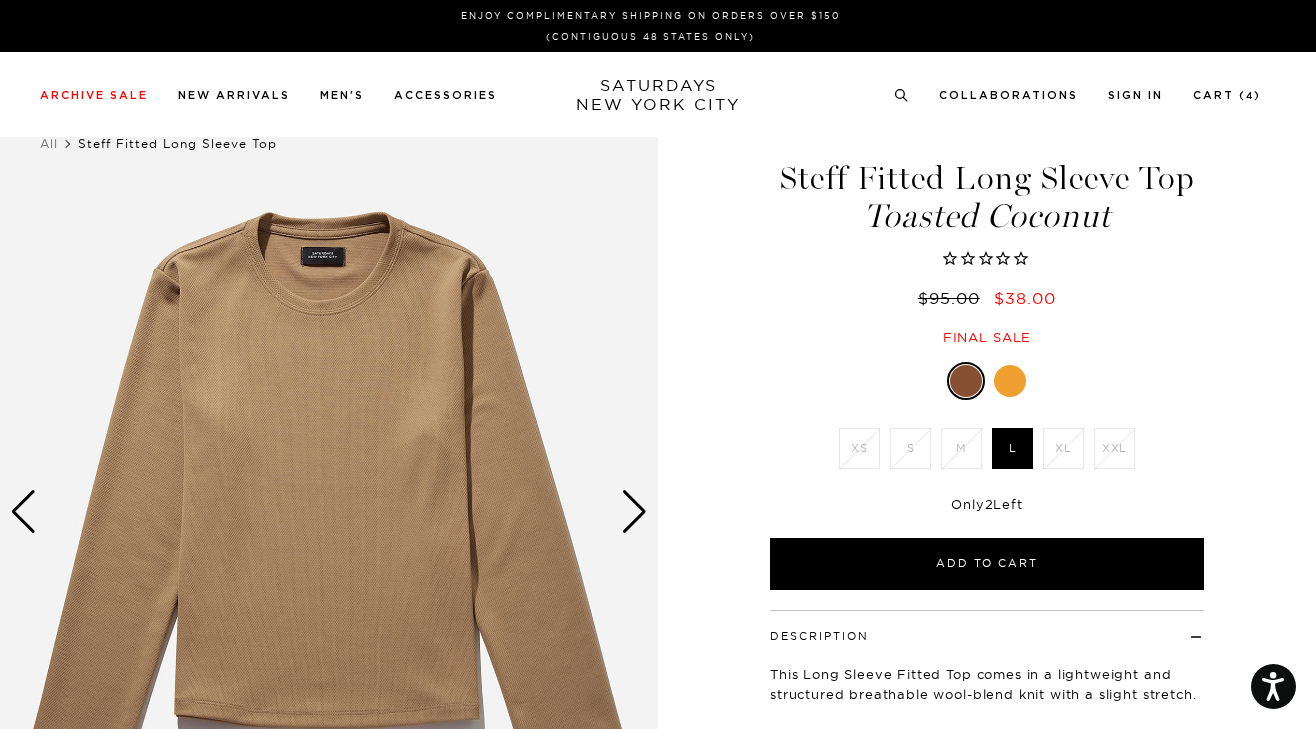 scroll, scrollTop: 0, scrollLeft: 0, axis: both 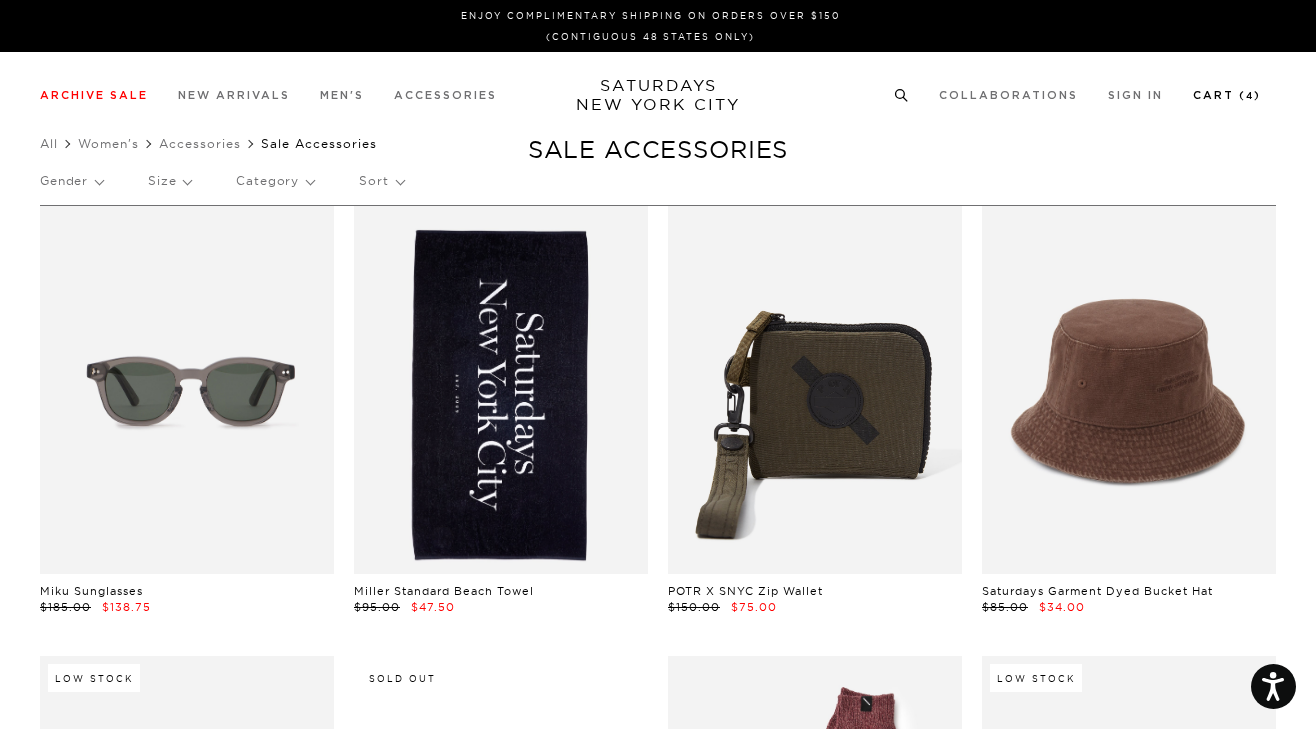 click on "Cart ( 4 )" at bounding box center (1227, 95) 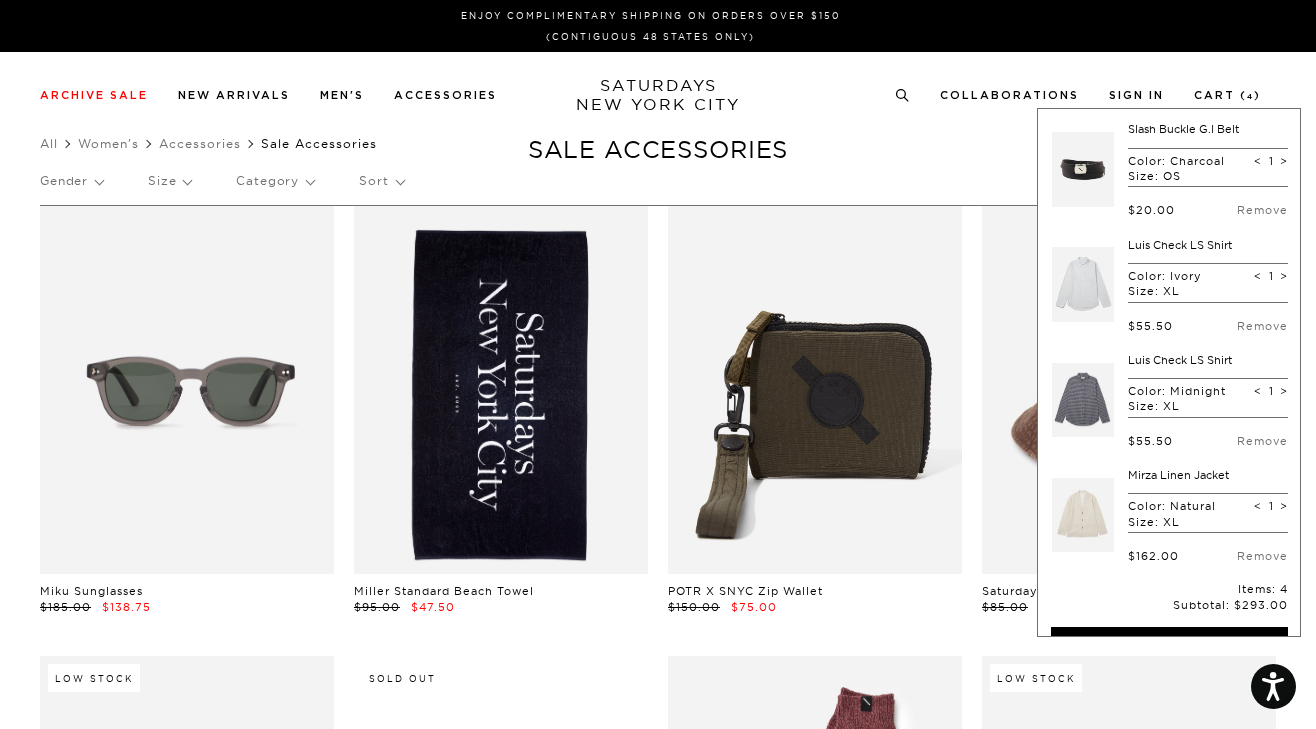 click at bounding box center (1083, 515) 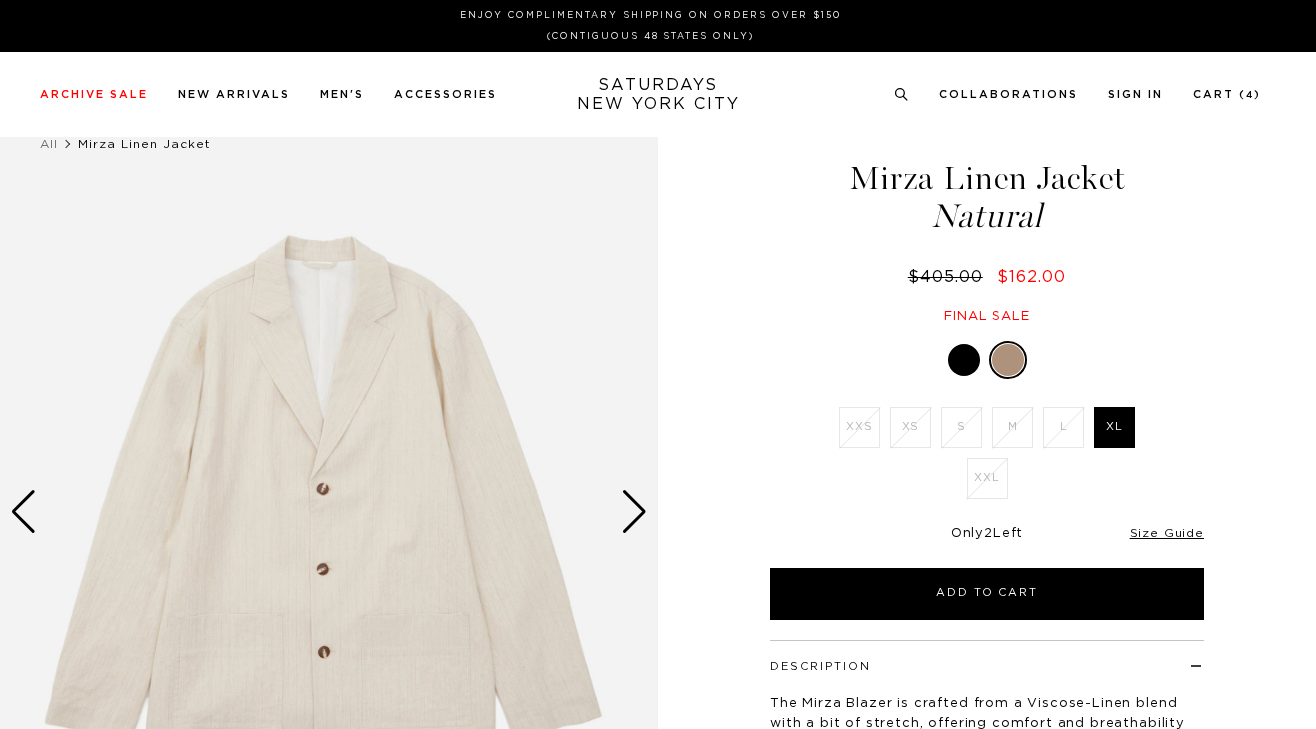 scroll, scrollTop: 0, scrollLeft: 0, axis: both 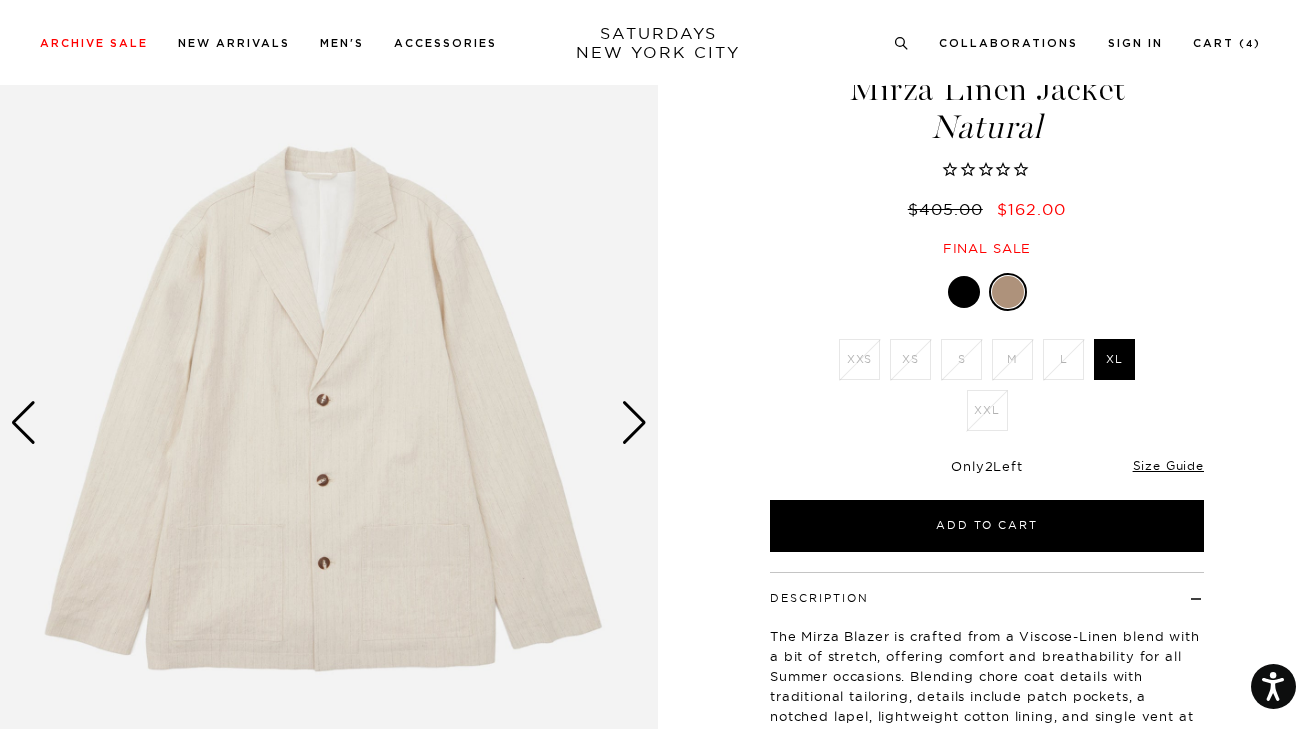 click at bounding box center (634, 423) 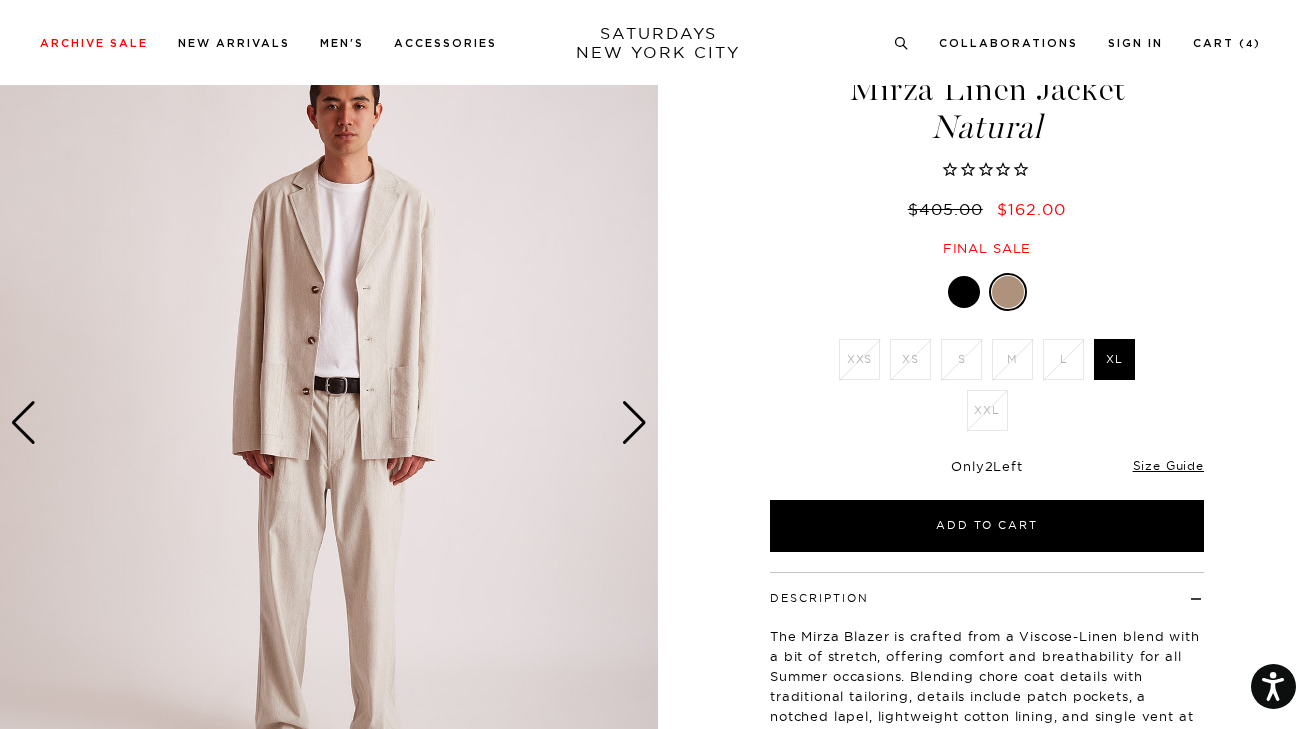 click at bounding box center (634, 423) 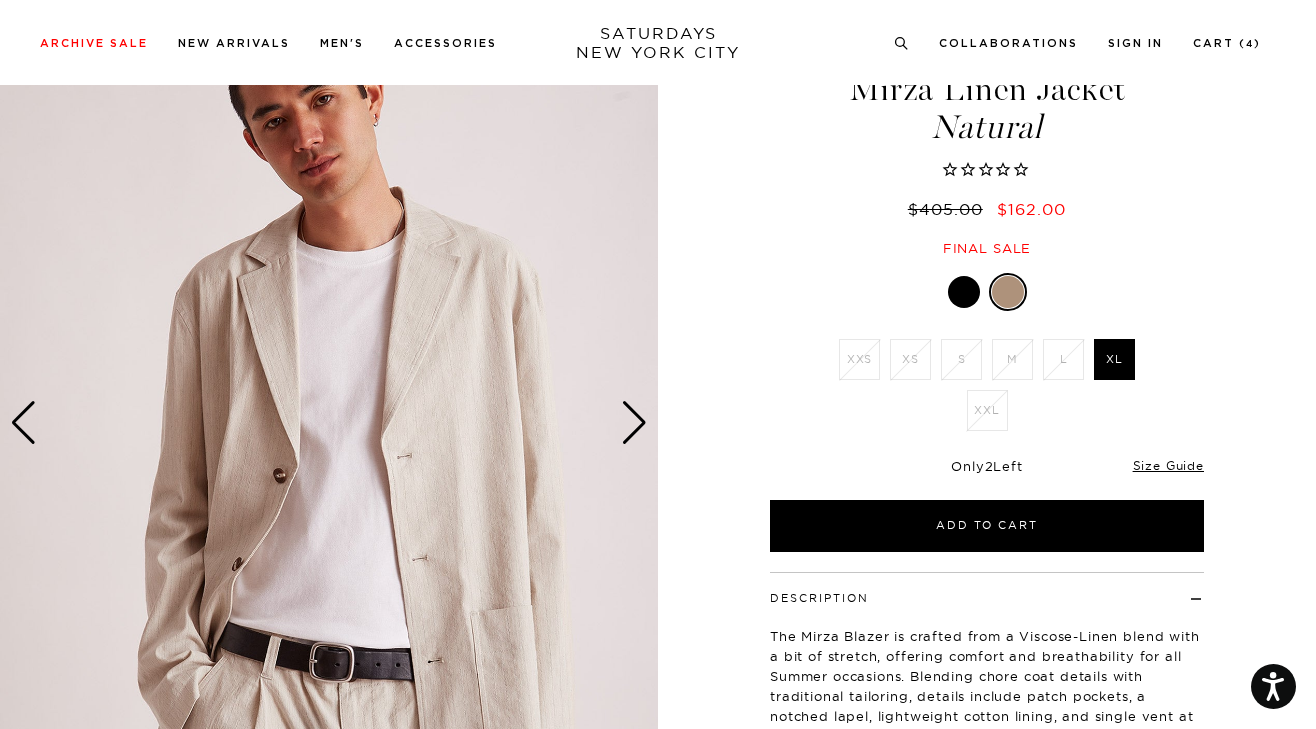 click at bounding box center [634, 423] 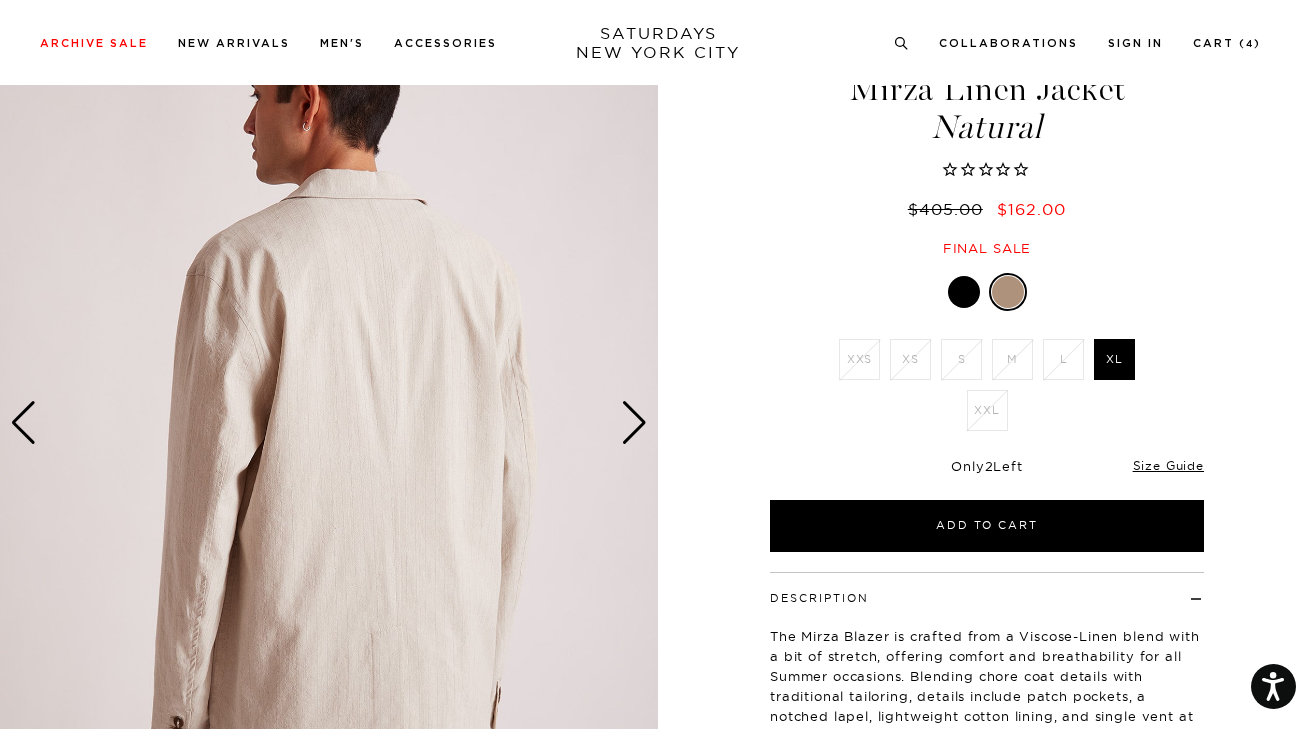 click at bounding box center (634, 423) 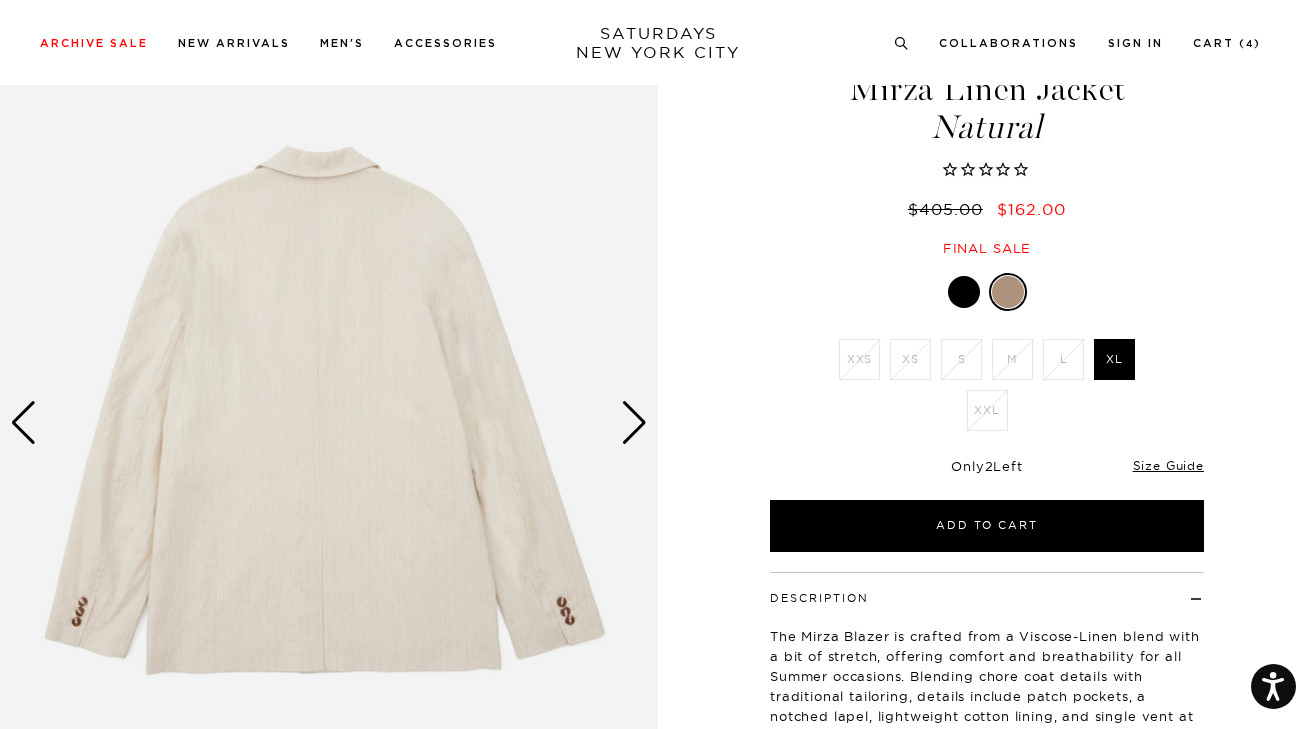 click at bounding box center [634, 423] 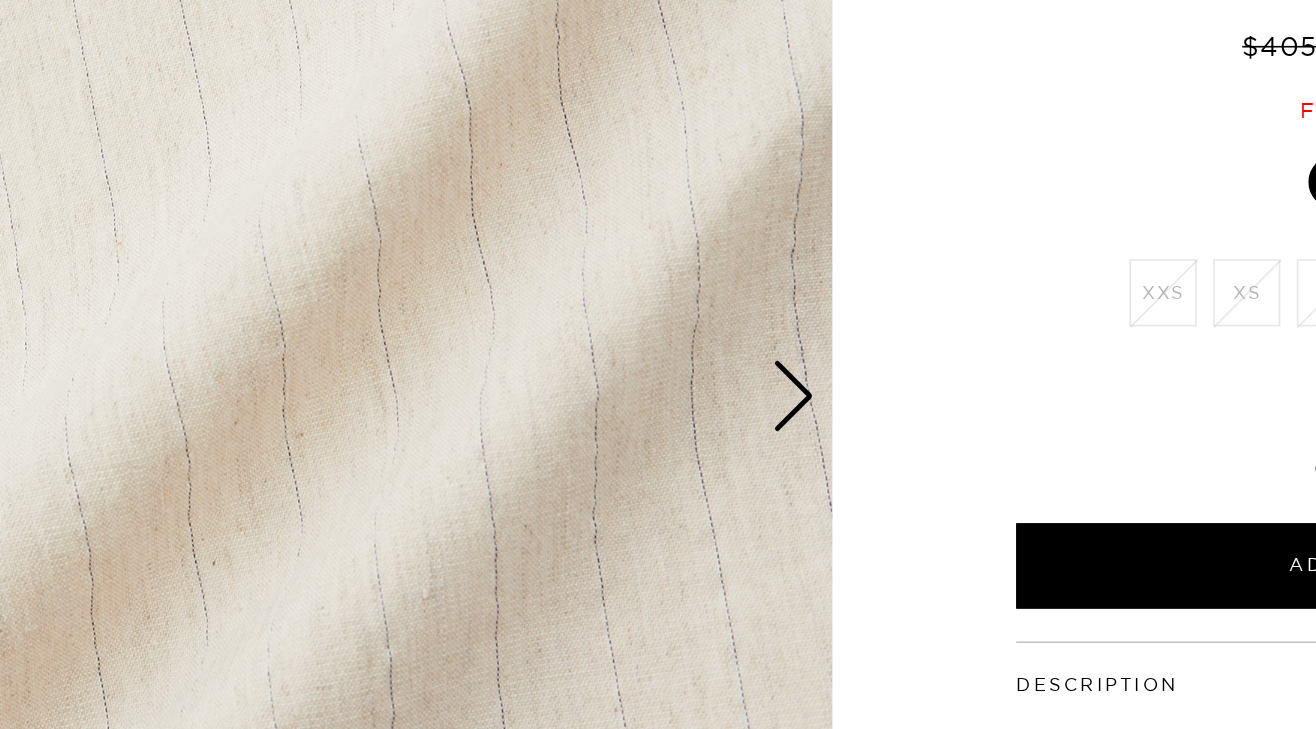 scroll, scrollTop: 89, scrollLeft: 0, axis: vertical 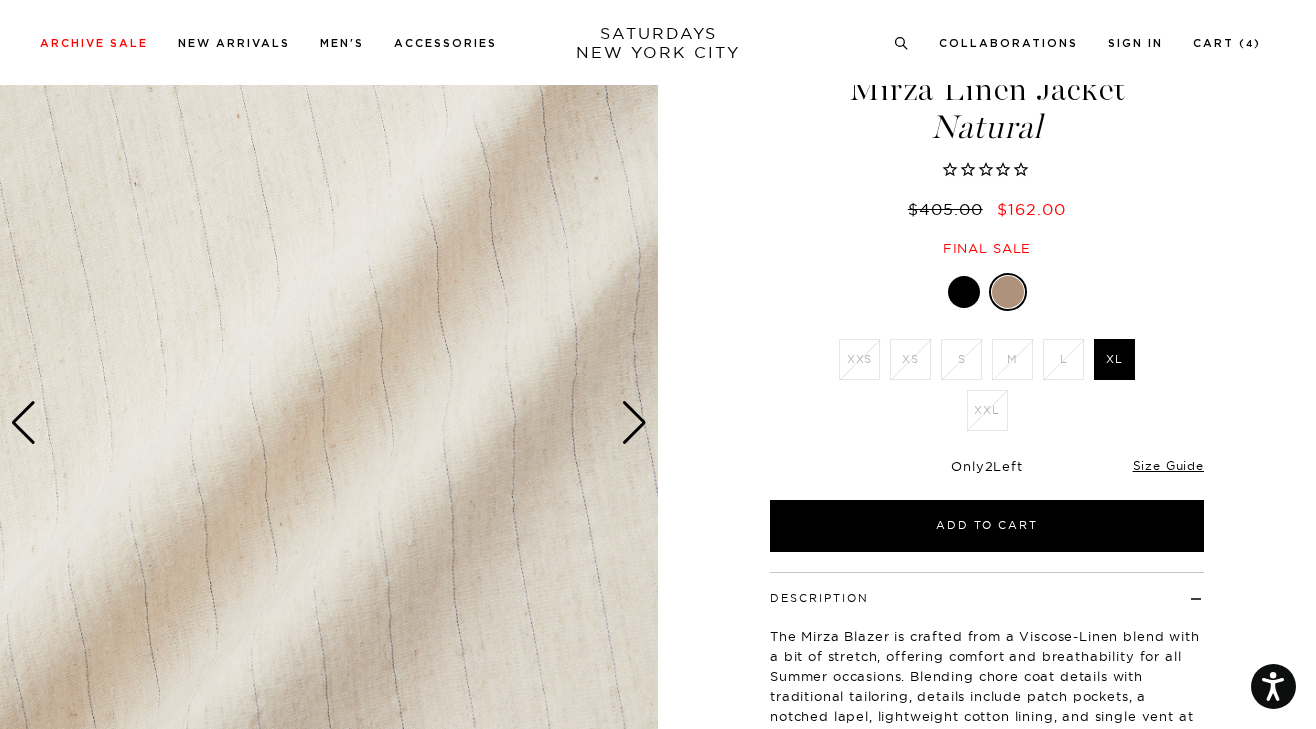 click at bounding box center (634, 423) 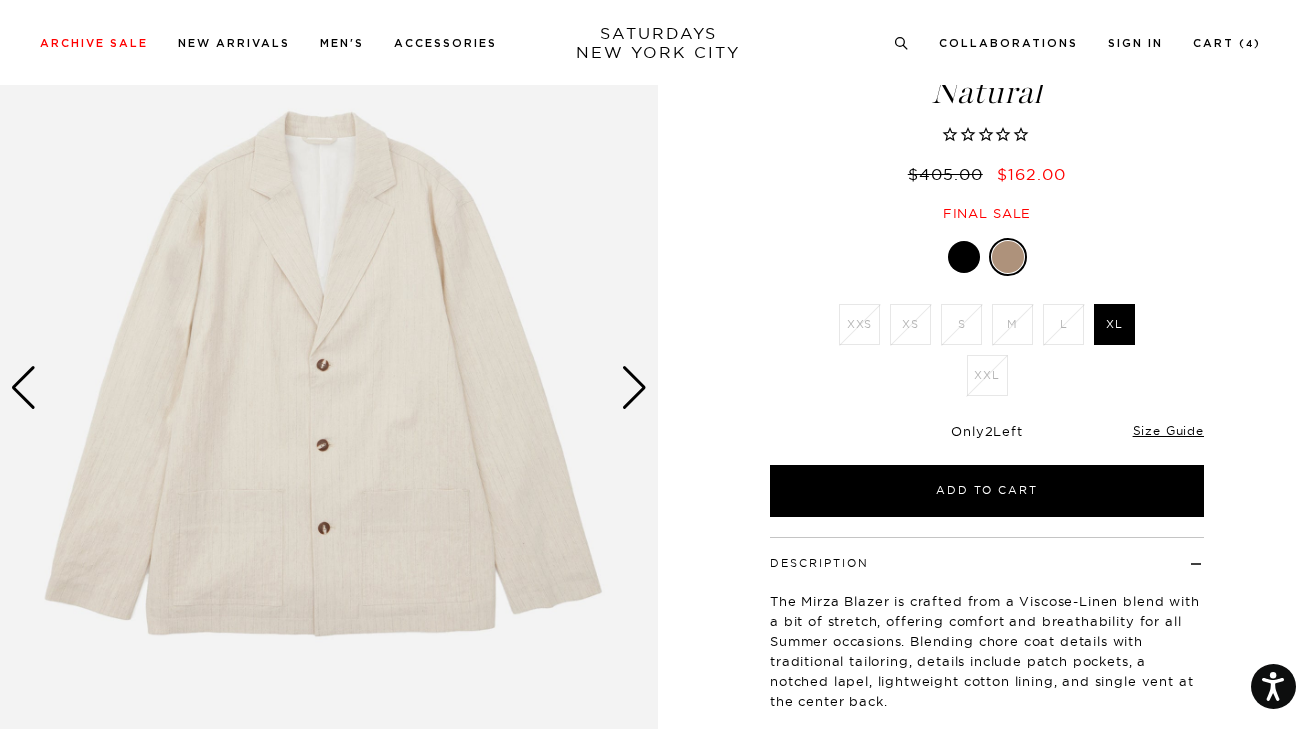 scroll, scrollTop: 118, scrollLeft: 4, axis: both 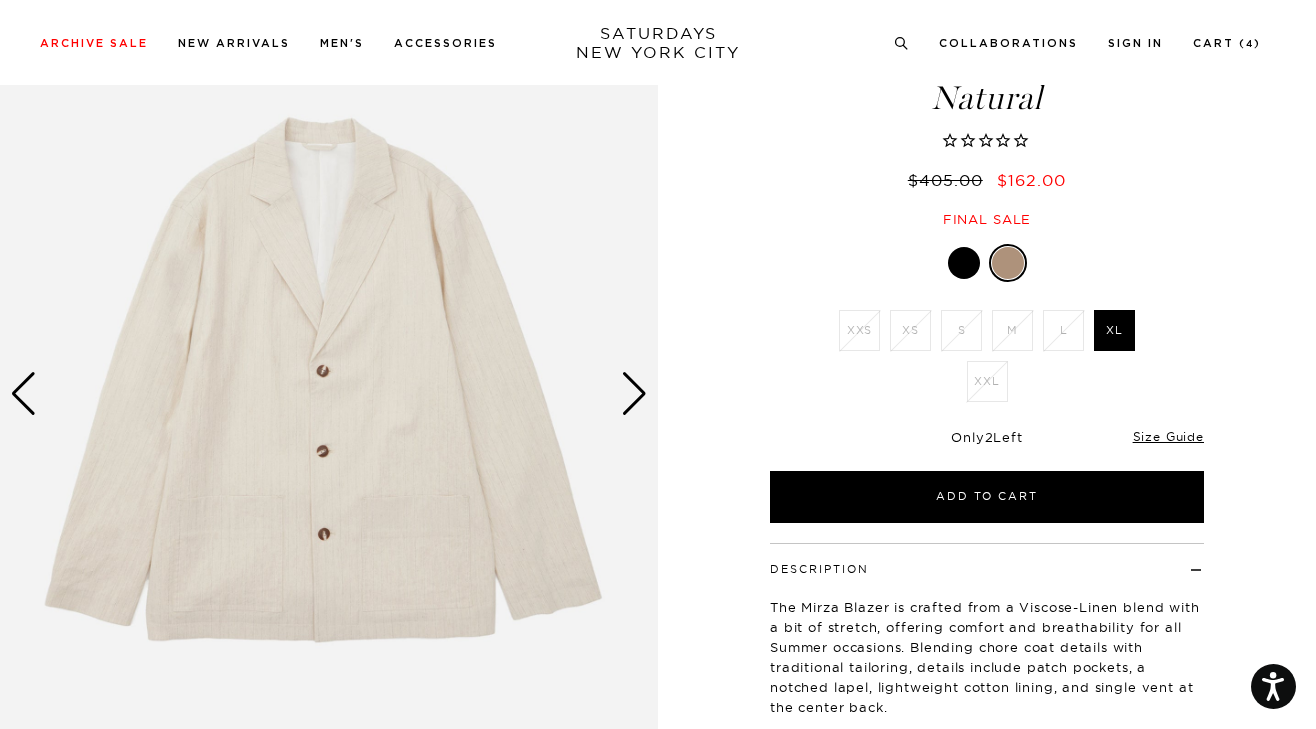 click at bounding box center (634, 394) 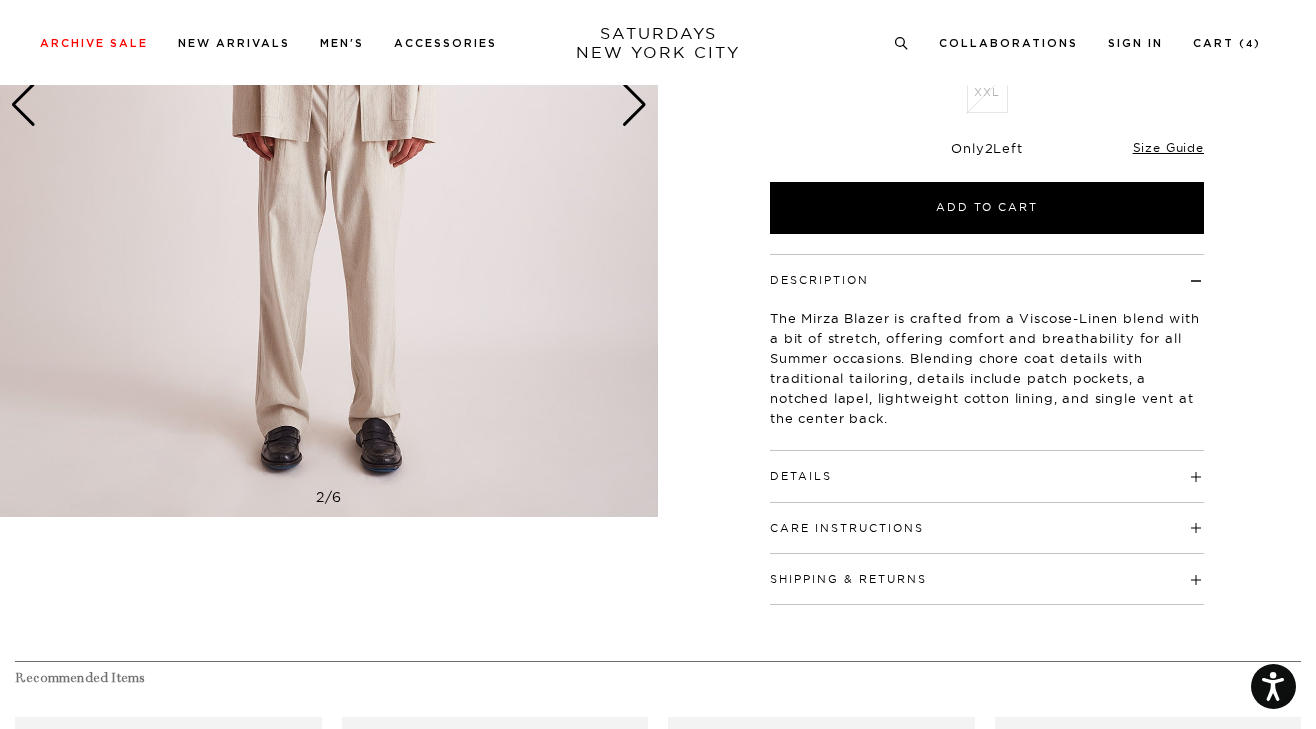 scroll, scrollTop: 427, scrollLeft: 6, axis: both 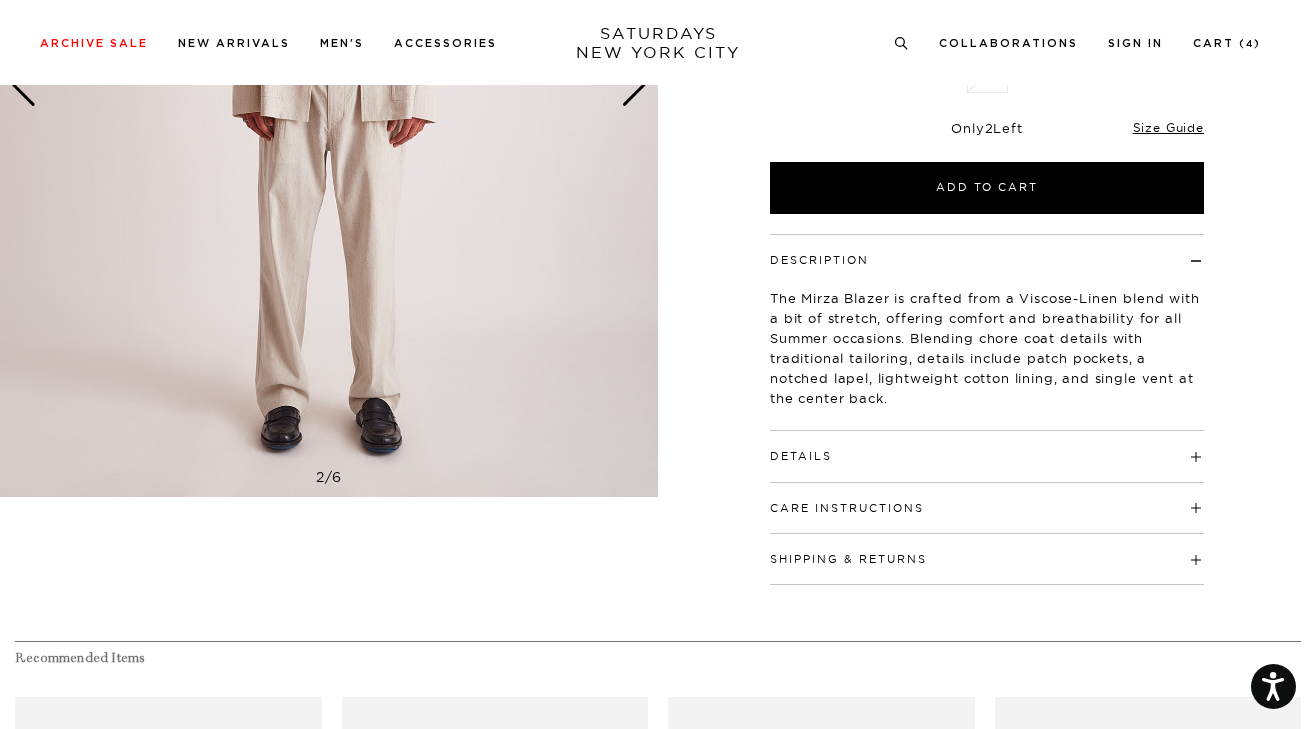 click on "Details" at bounding box center (987, 447) 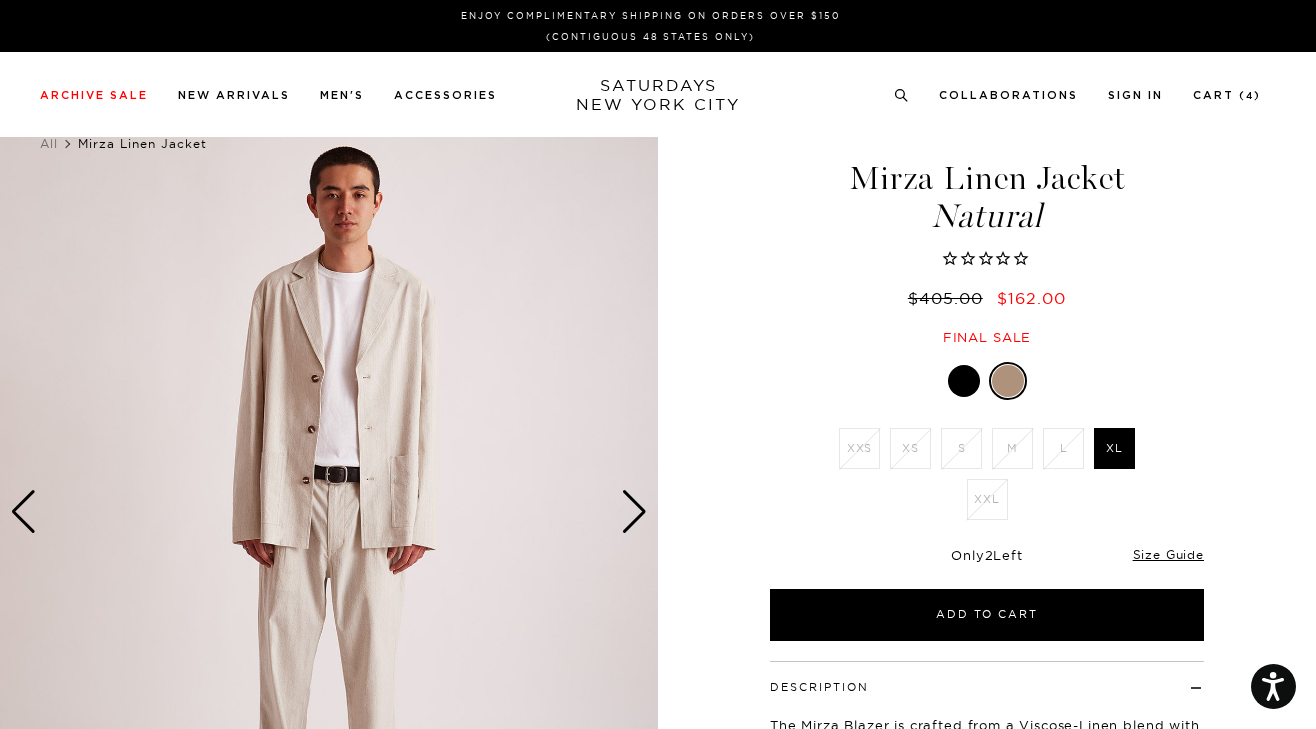 scroll, scrollTop: 0, scrollLeft: 2, axis: horizontal 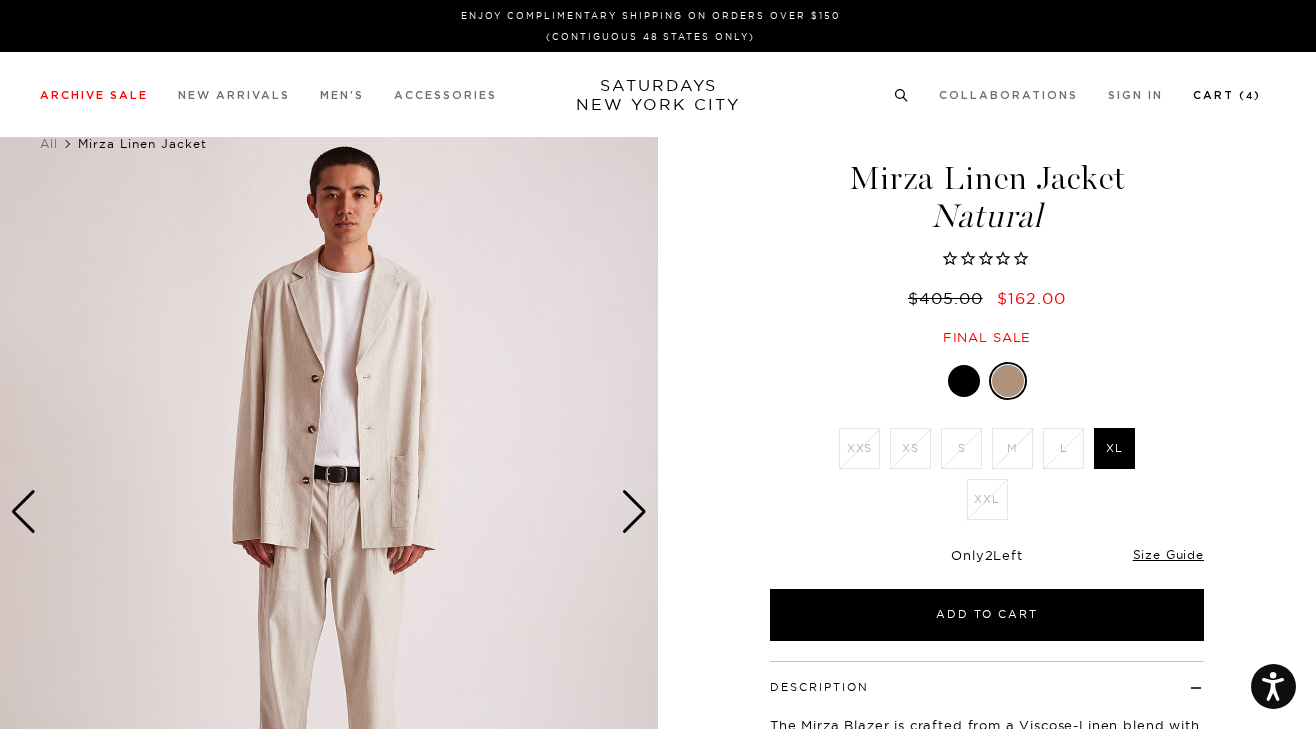 click on "Cart ( 4 )" at bounding box center (1227, 95) 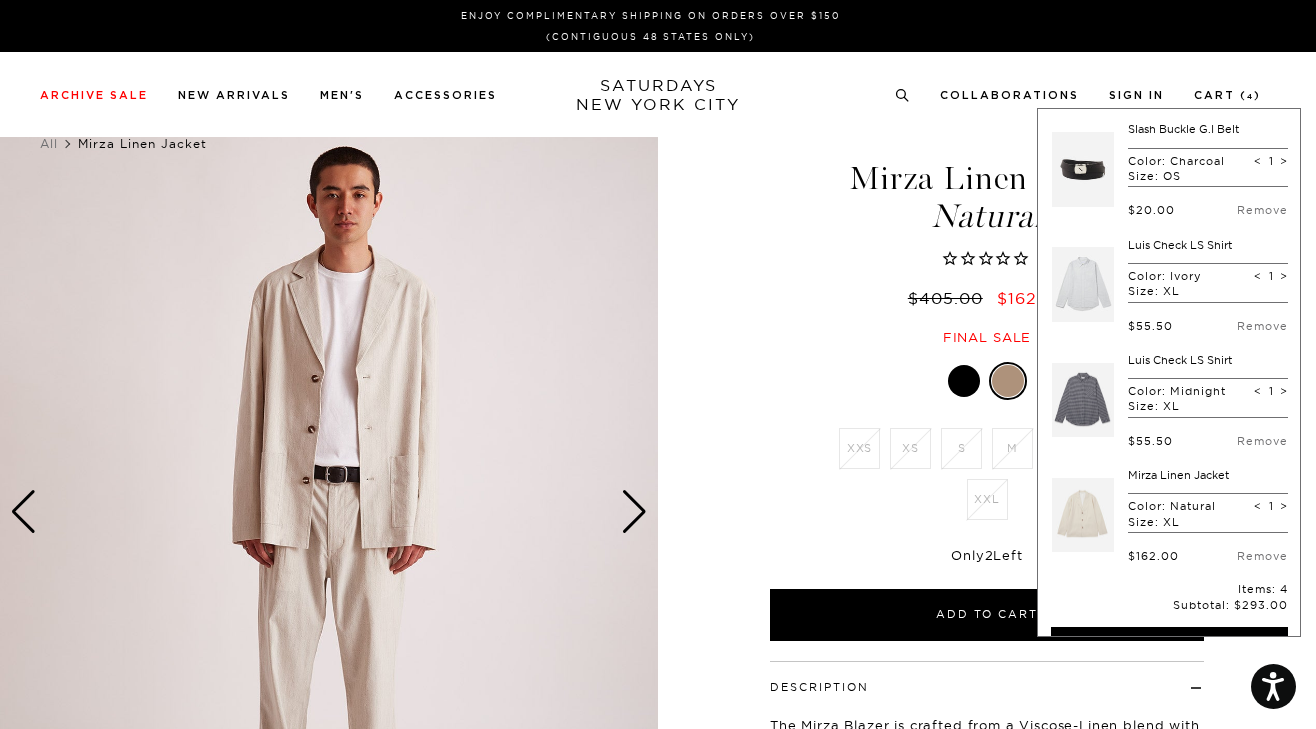 click at bounding box center [1083, 400] 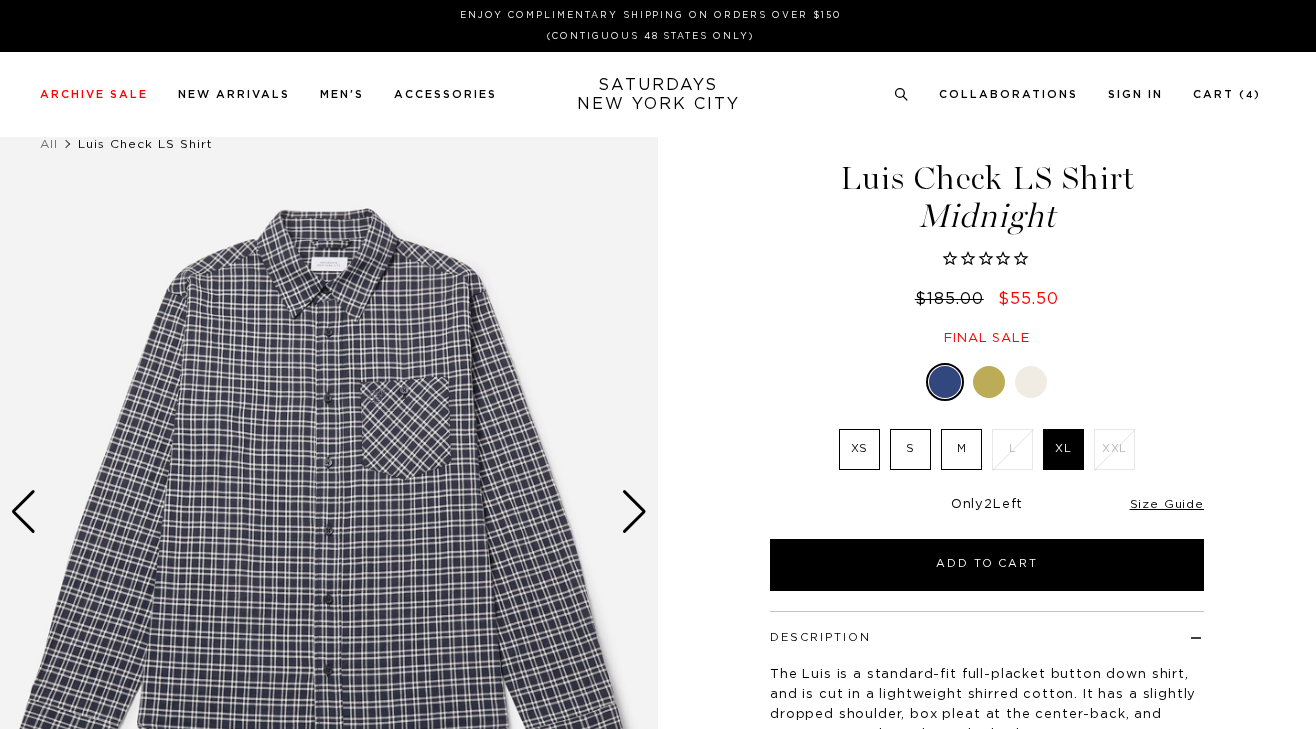 scroll, scrollTop: 0, scrollLeft: 0, axis: both 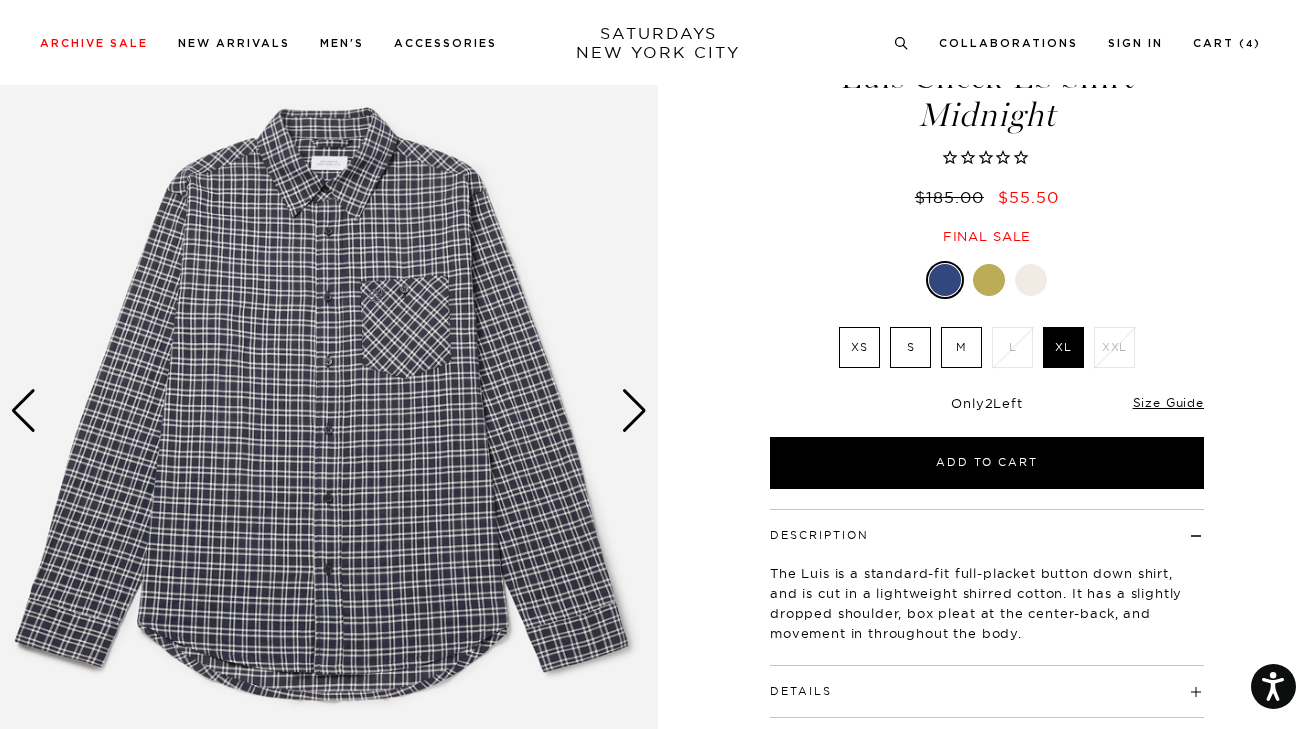click at bounding box center (1031, 280) 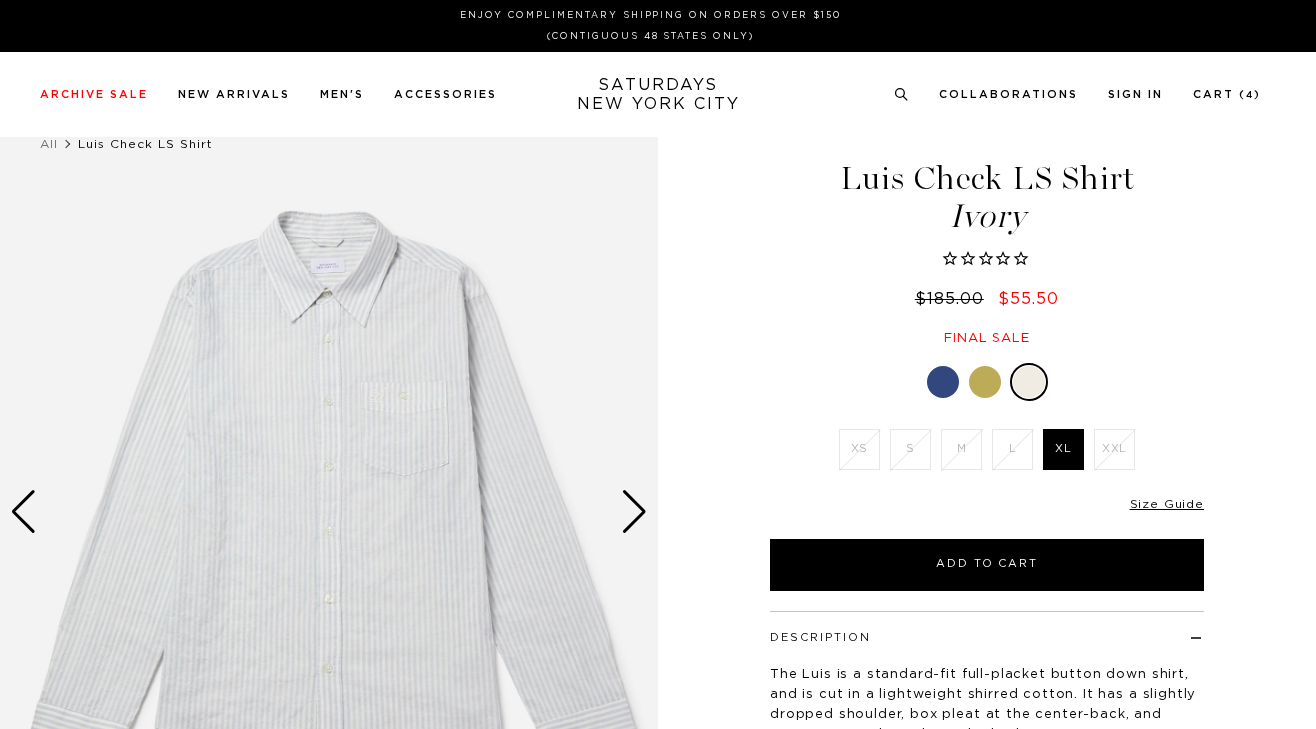 scroll, scrollTop: 0, scrollLeft: 0, axis: both 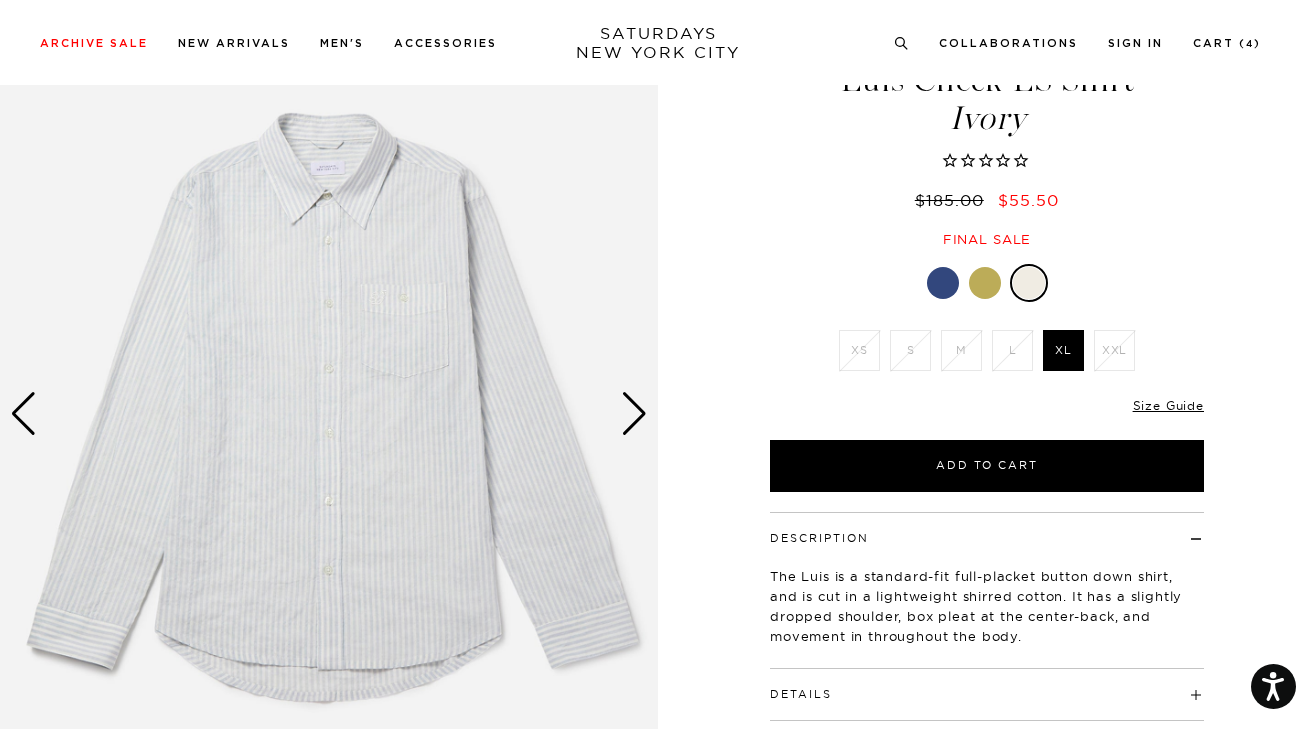 click on "Ivory" at bounding box center (987, 118) 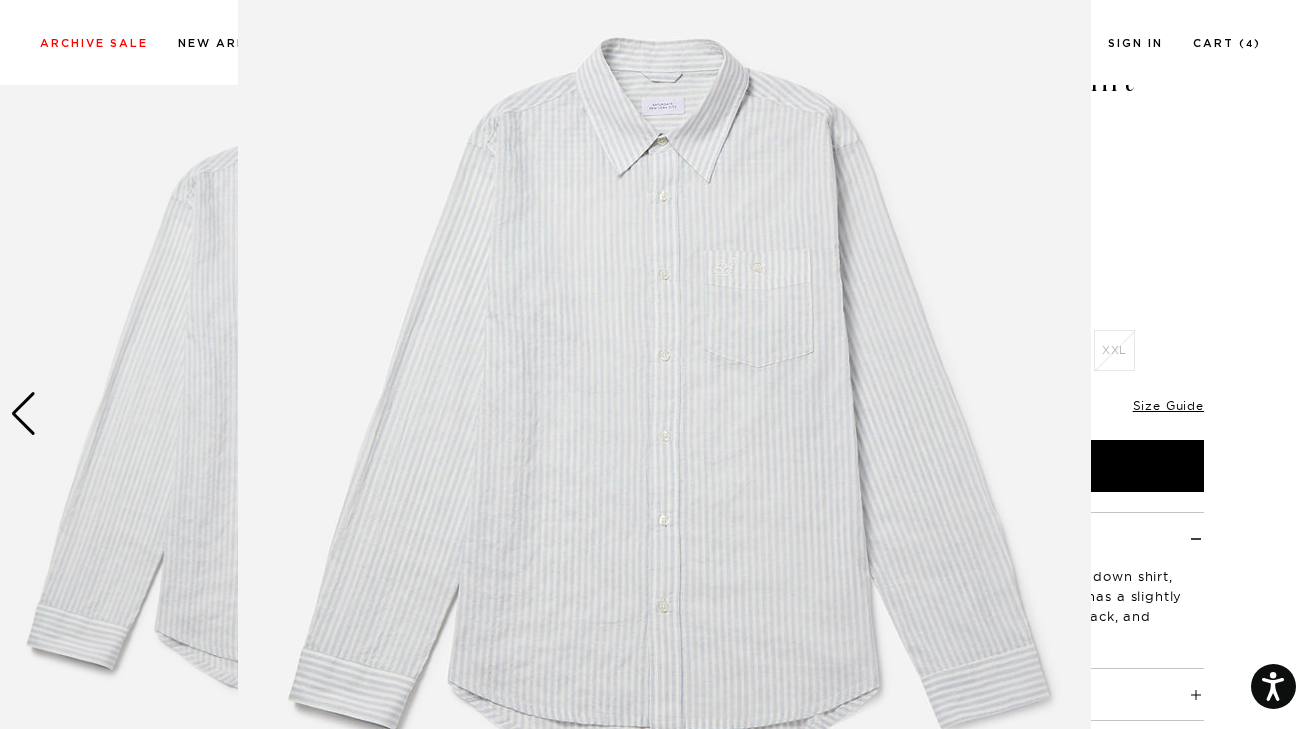 scroll, scrollTop: 100, scrollLeft: 0, axis: vertical 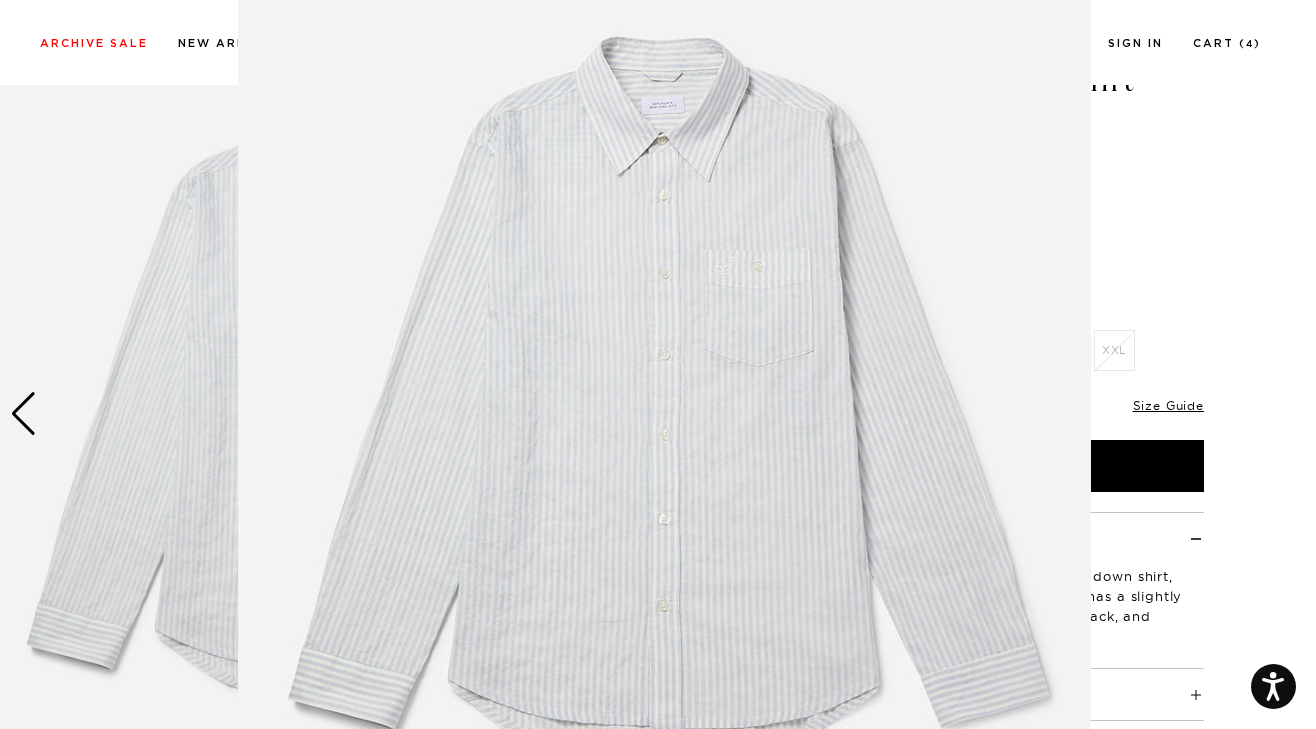 click at bounding box center (664, 412) 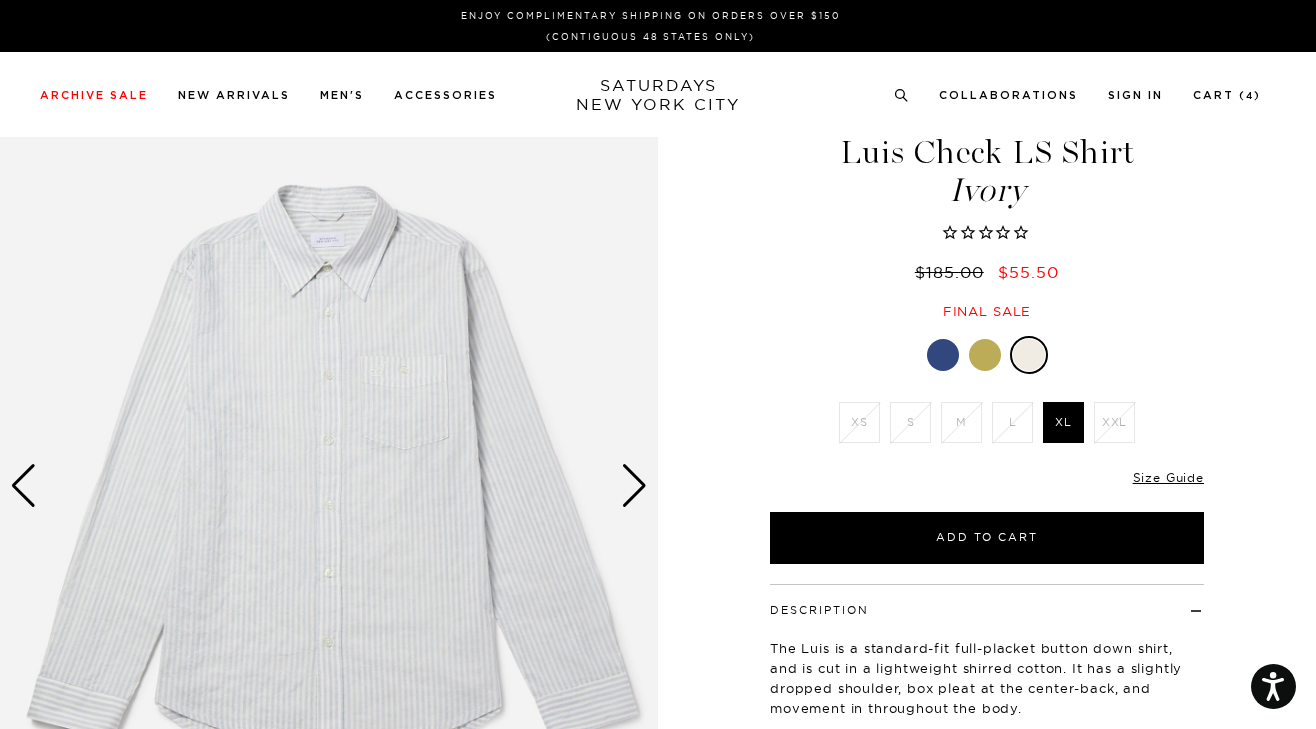 scroll, scrollTop: 0, scrollLeft: 2, axis: horizontal 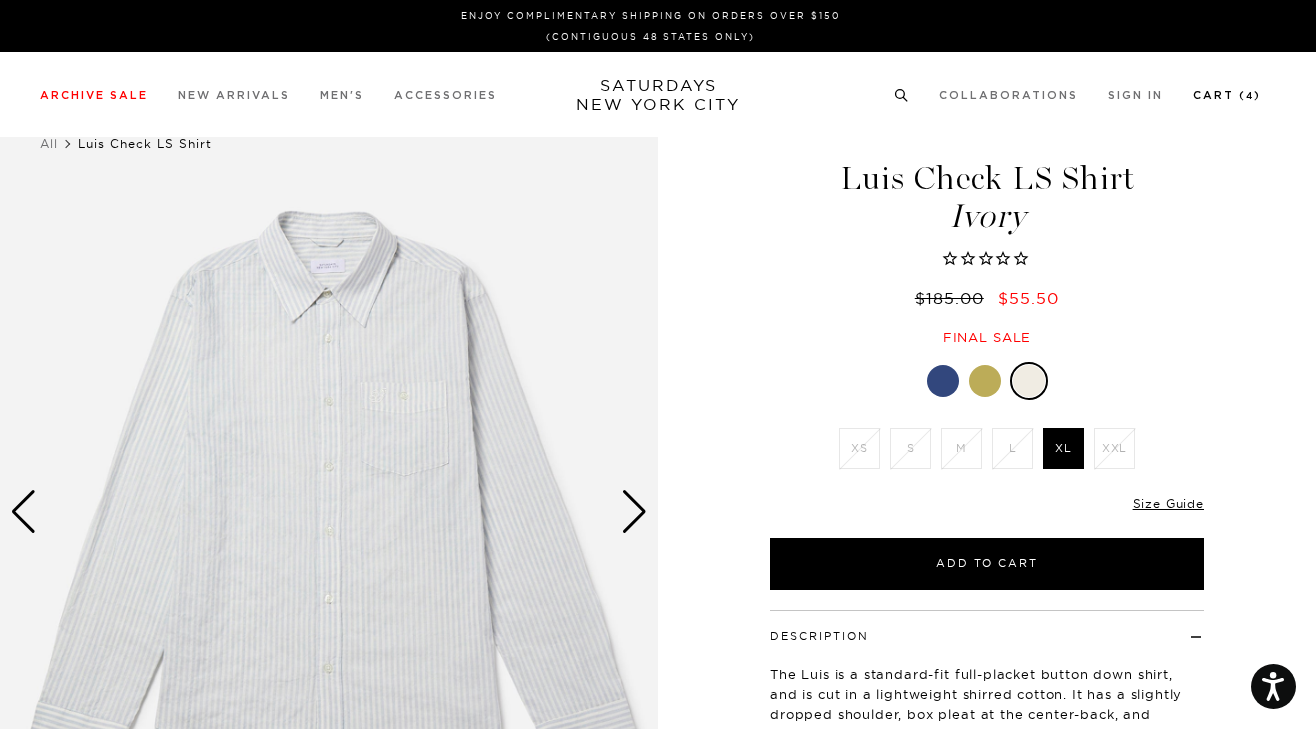 click on "Cart ( 4 )" at bounding box center (1227, 95) 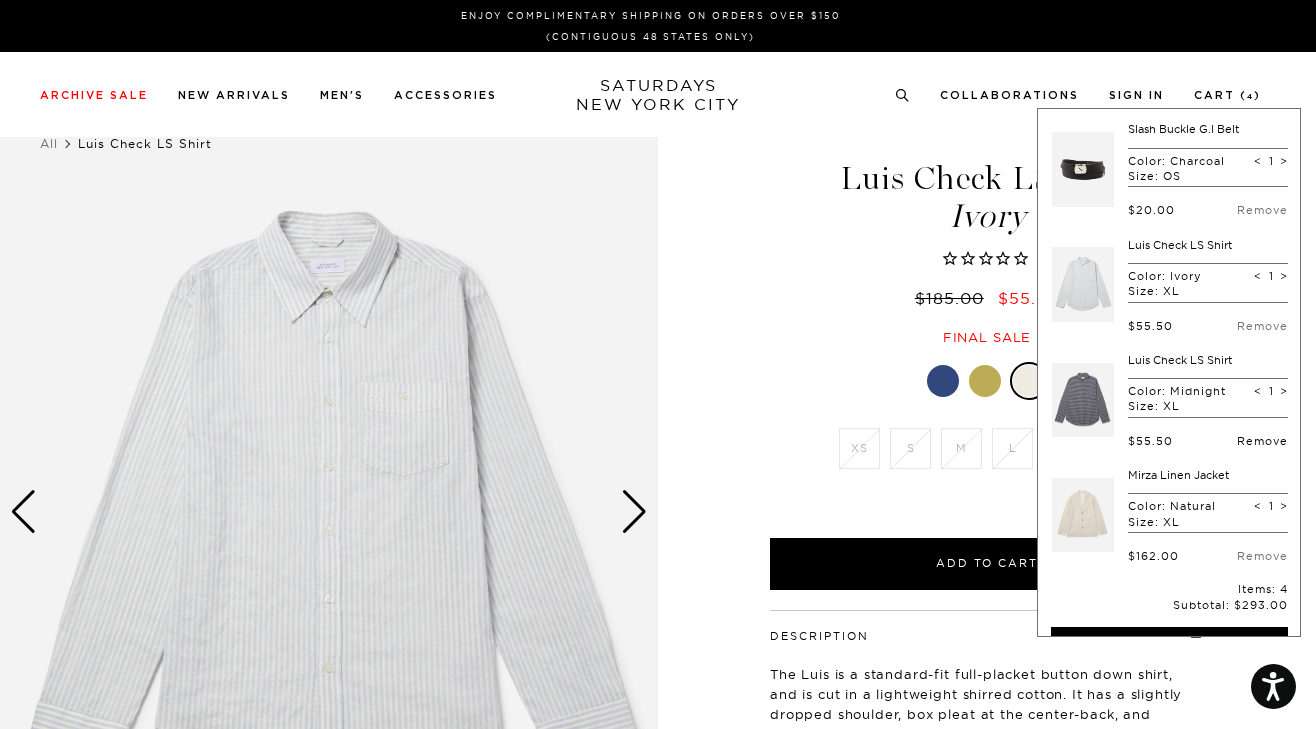 click on "Remove" at bounding box center [1262, 441] 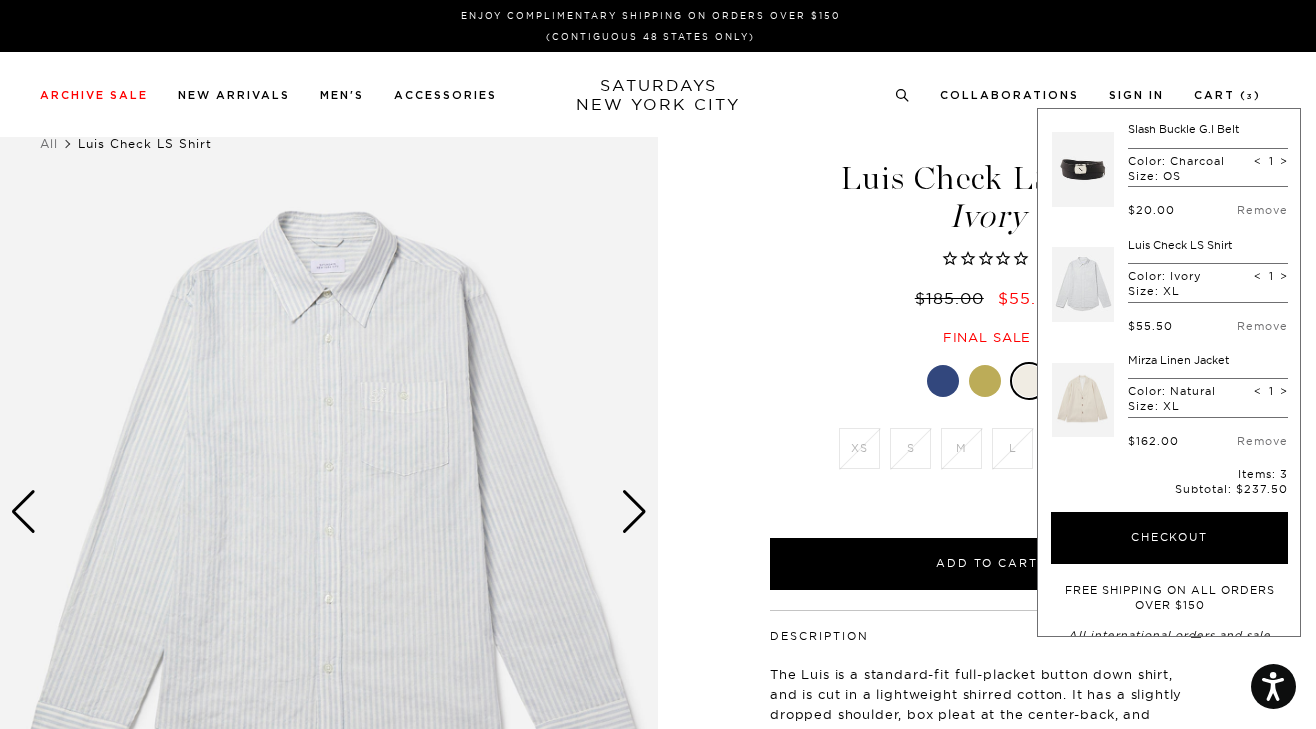 click at bounding box center [1083, 169] 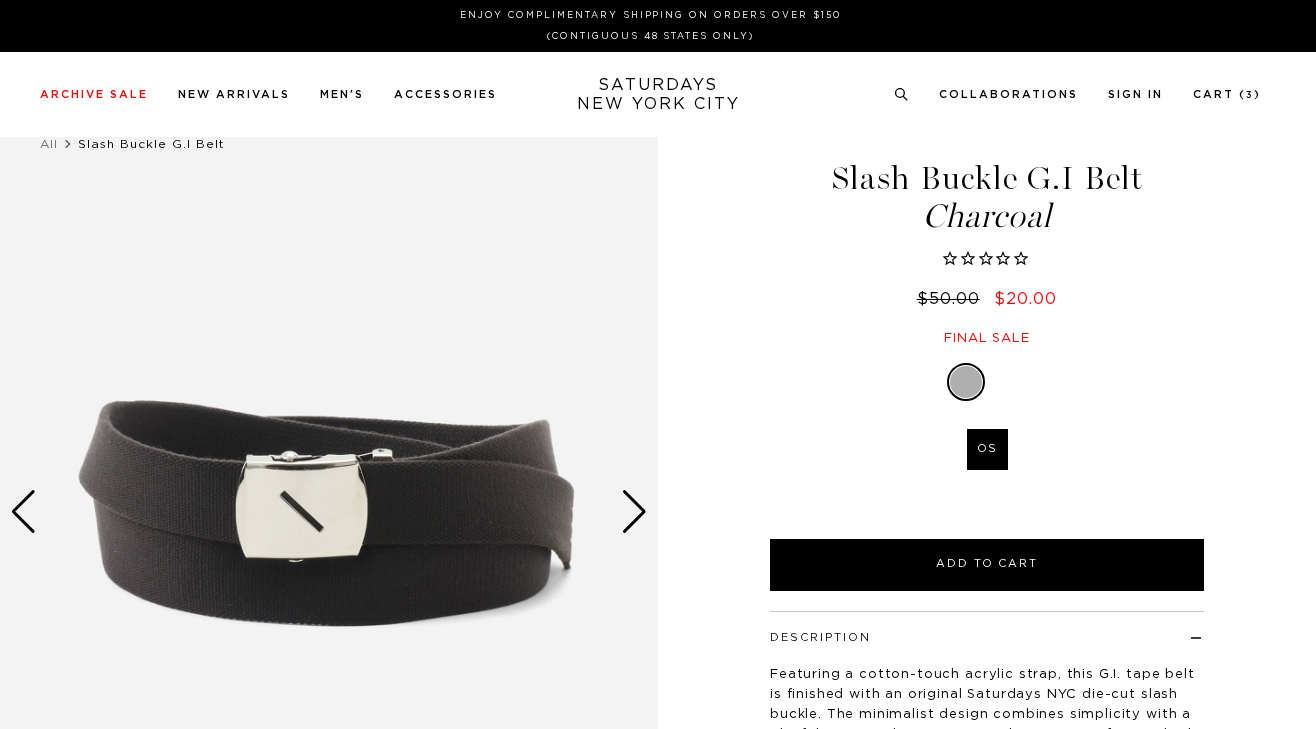 scroll, scrollTop: 0, scrollLeft: 0, axis: both 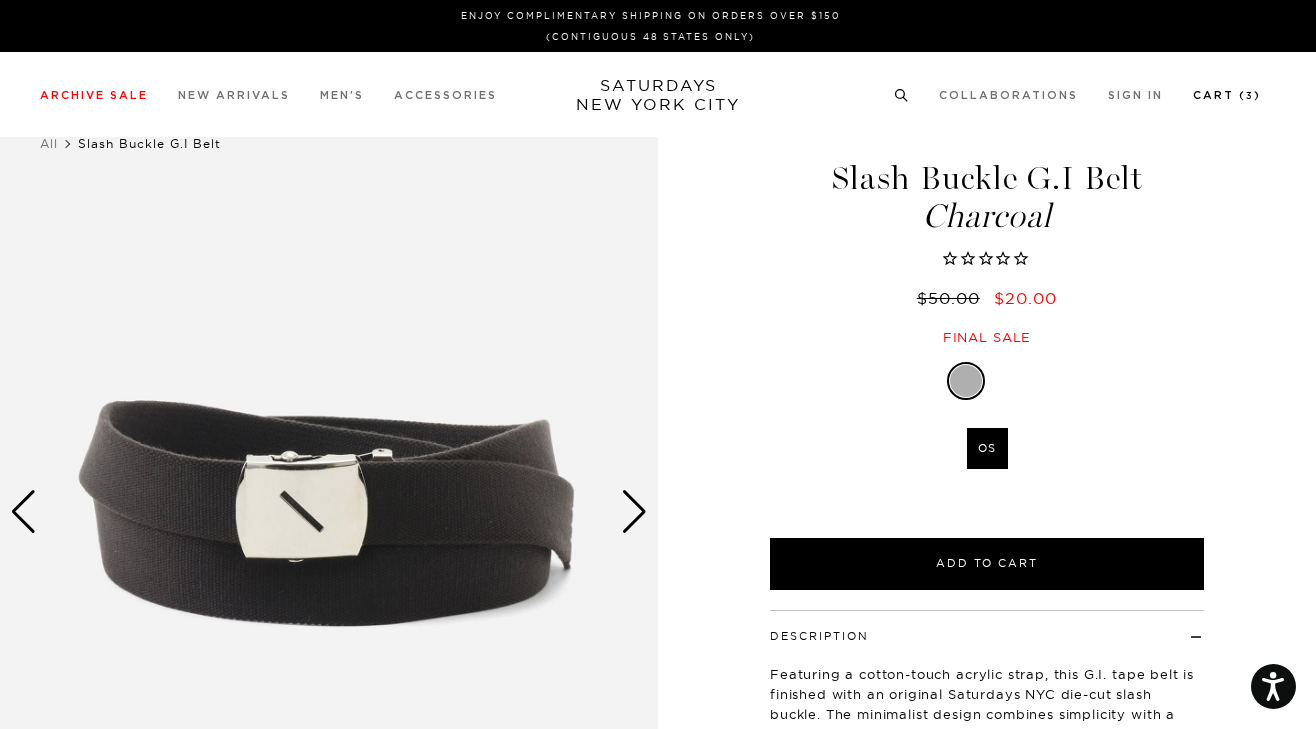 click on "Cart ( 3 )" at bounding box center [1227, 95] 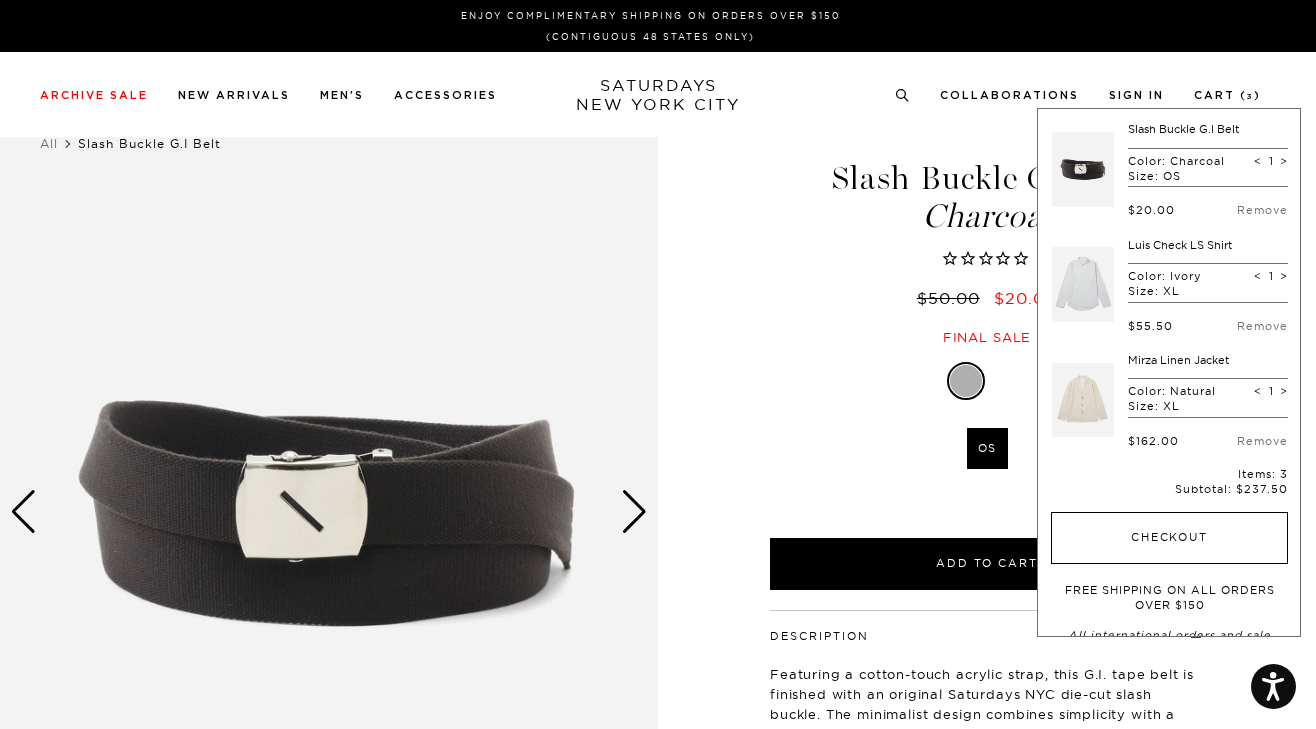 click on "Checkout" at bounding box center (1169, 538) 